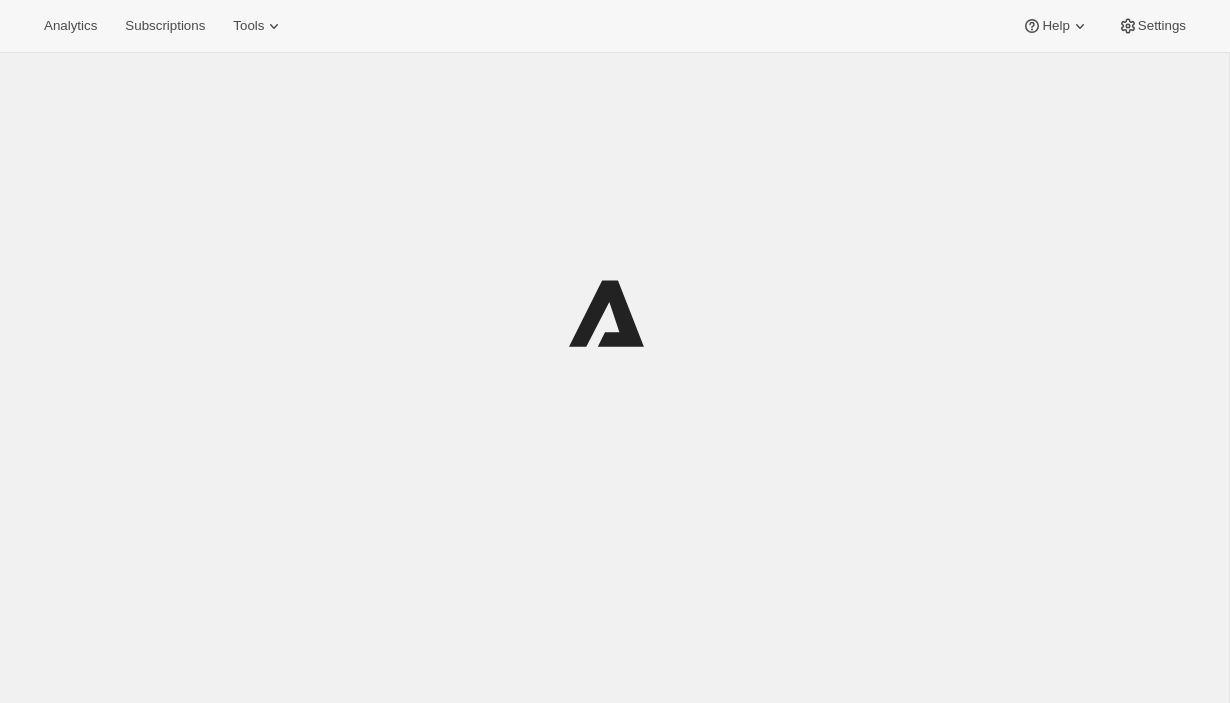 scroll, scrollTop: 0, scrollLeft: 0, axis: both 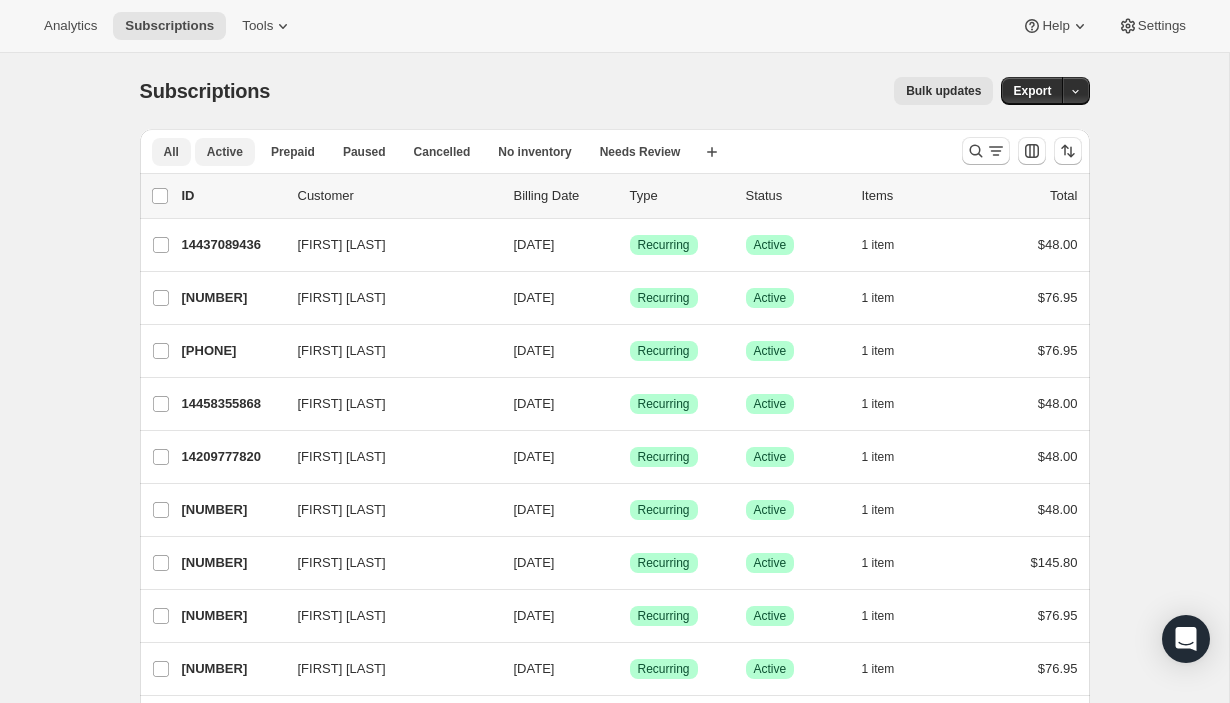 click on "Active" at bounding box center (225, 152) 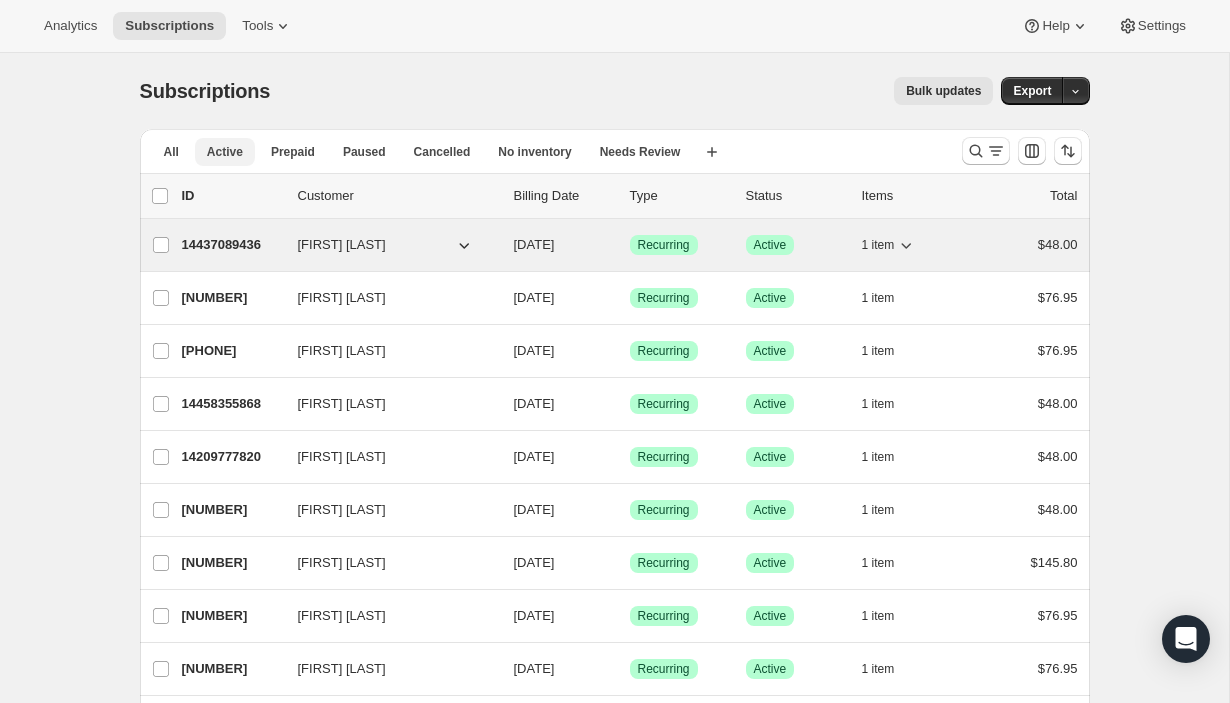 scroll, scrollTop: 0, scrollLeft: 0, axis: both 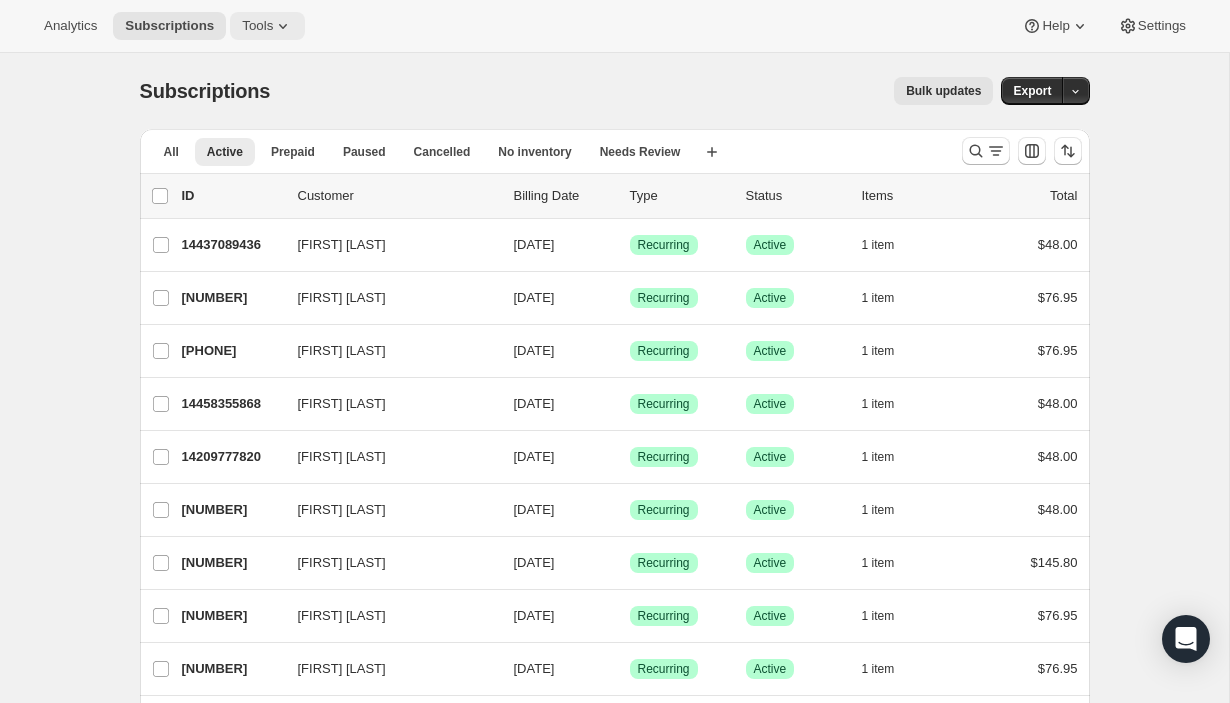 click on "Tools" at bounding box center (267, 26) 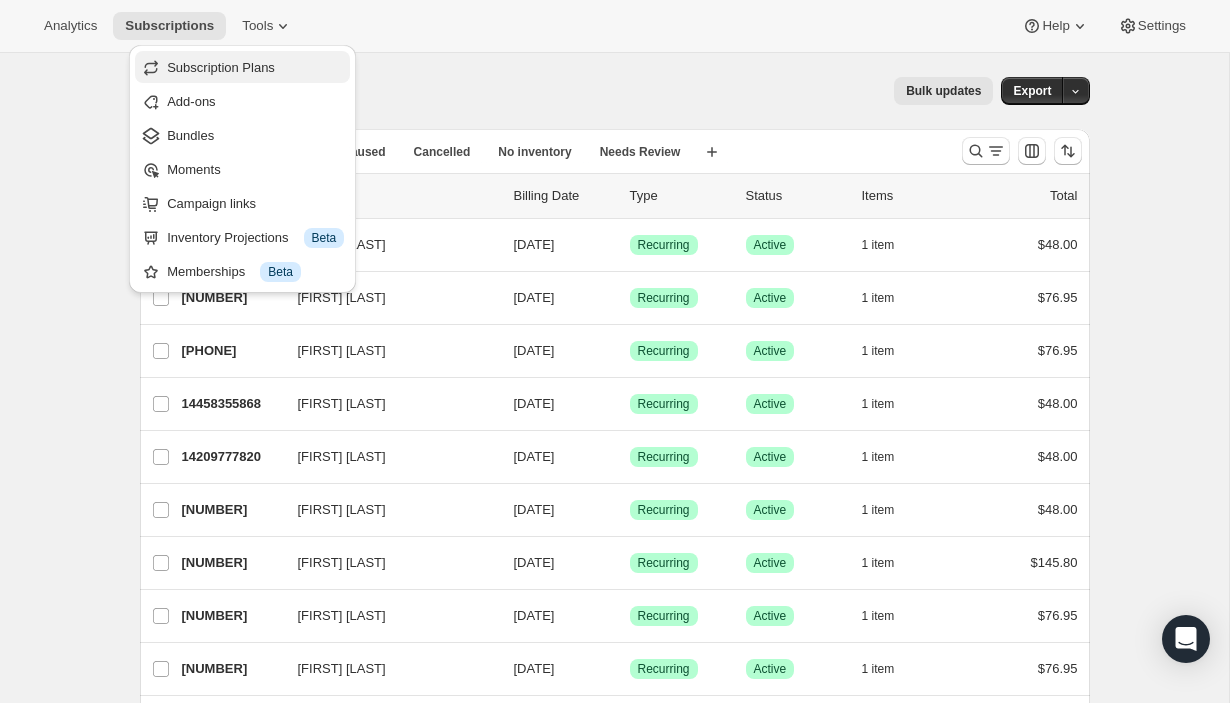 click on "Subscription Plans" at bounding box center (221, 67) 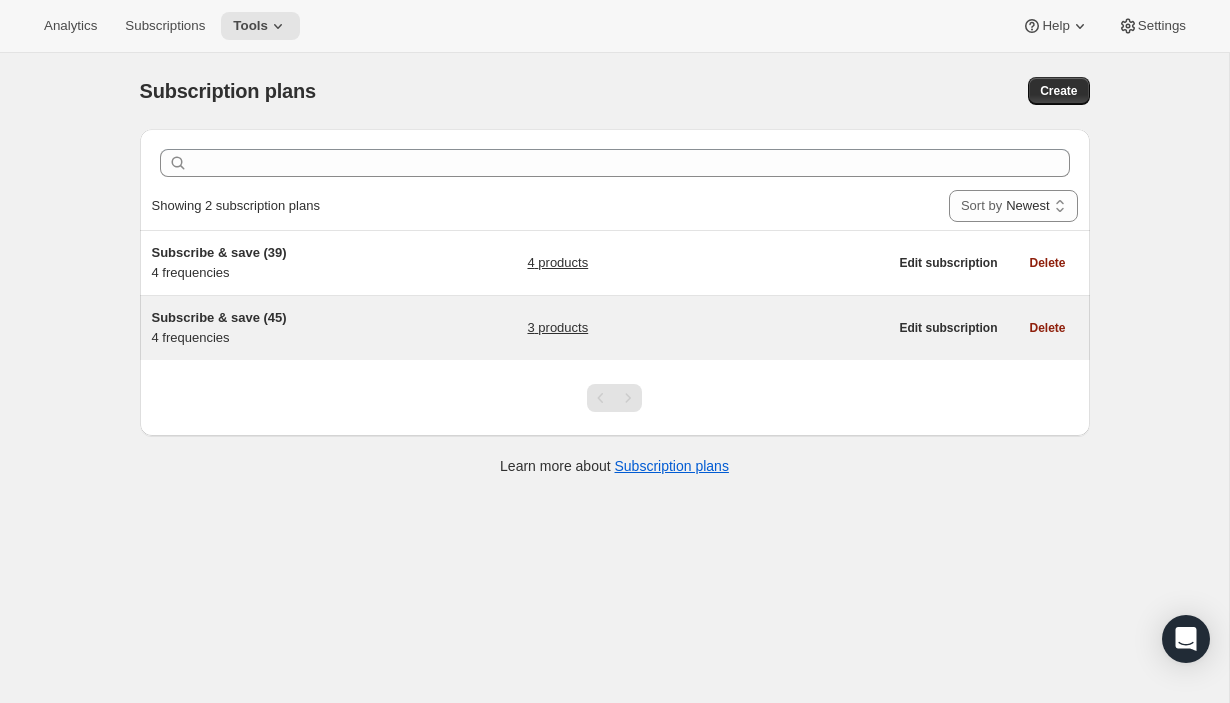 click on "Subscribe & save (45)" at bounding box center (219, 317) 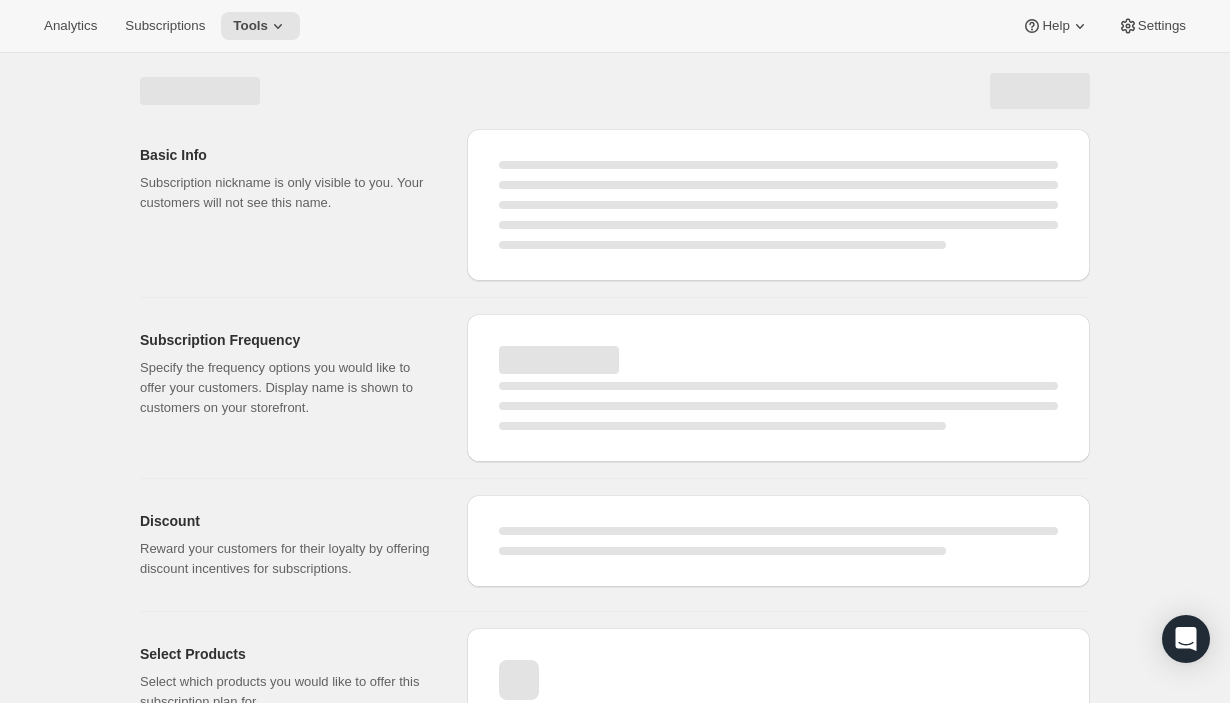 select on "WEEK" 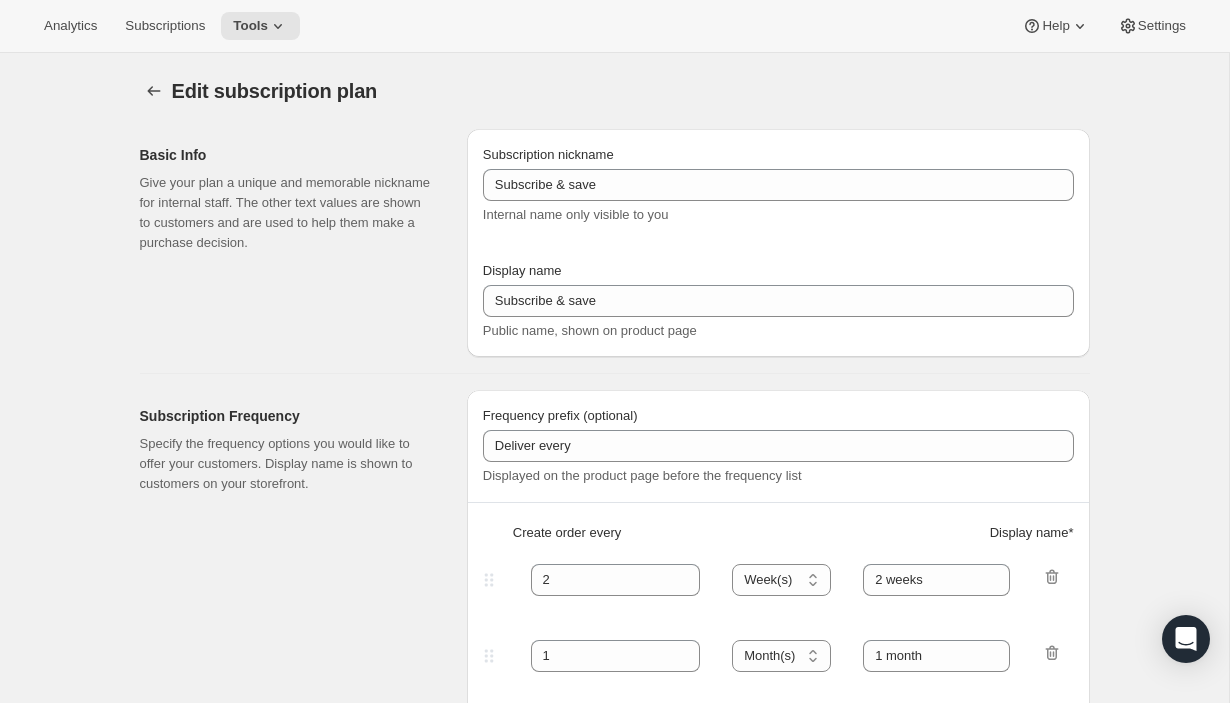 select on "WEEK" 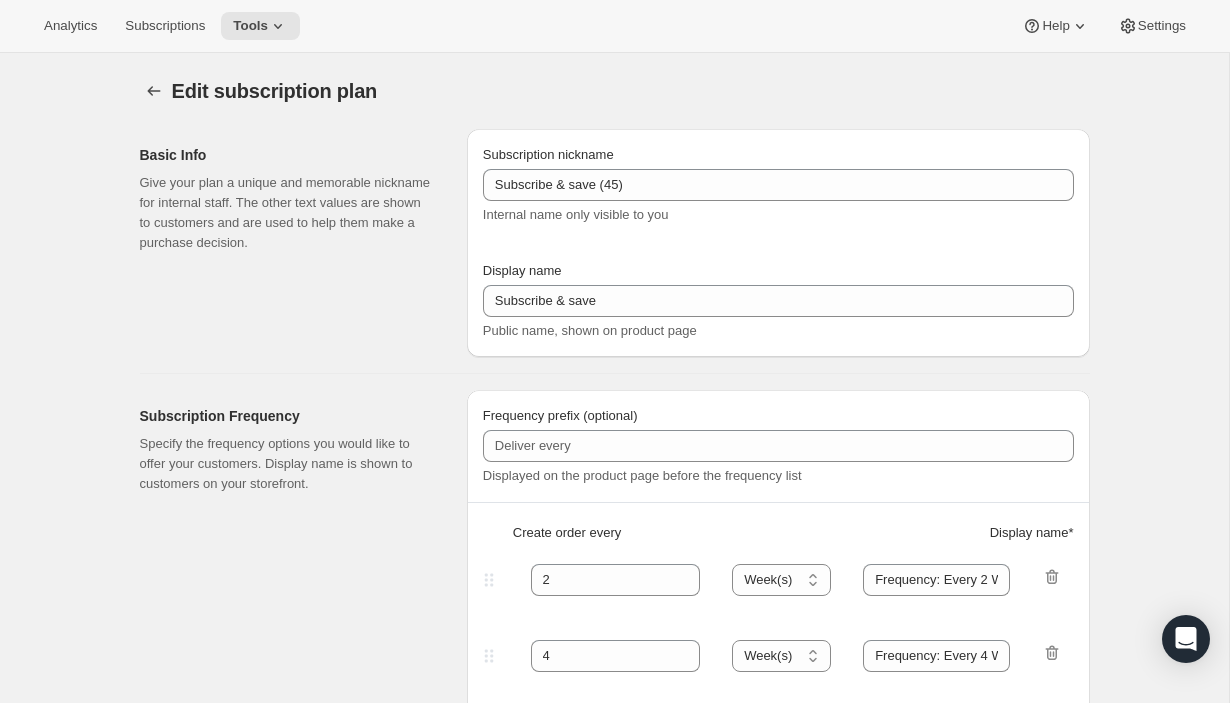 type on "Subscribe & save (45)" 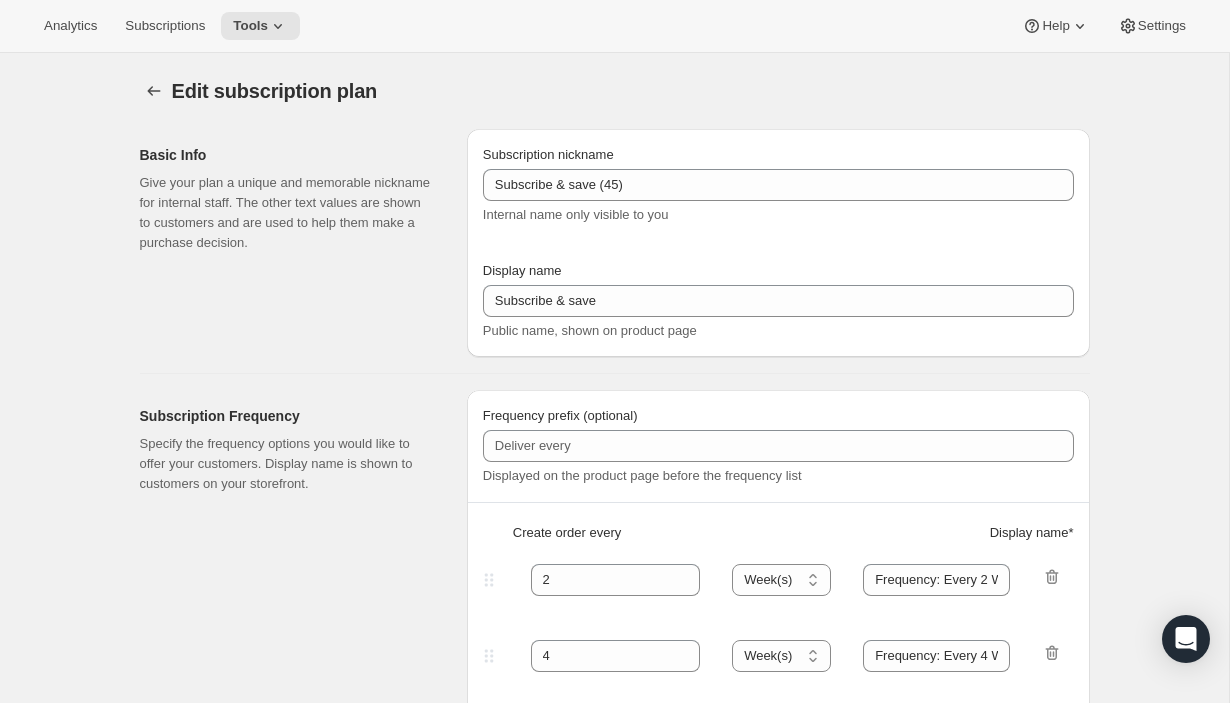 scroll, scrollTop: 0, scrollLeft: 0, axis: both 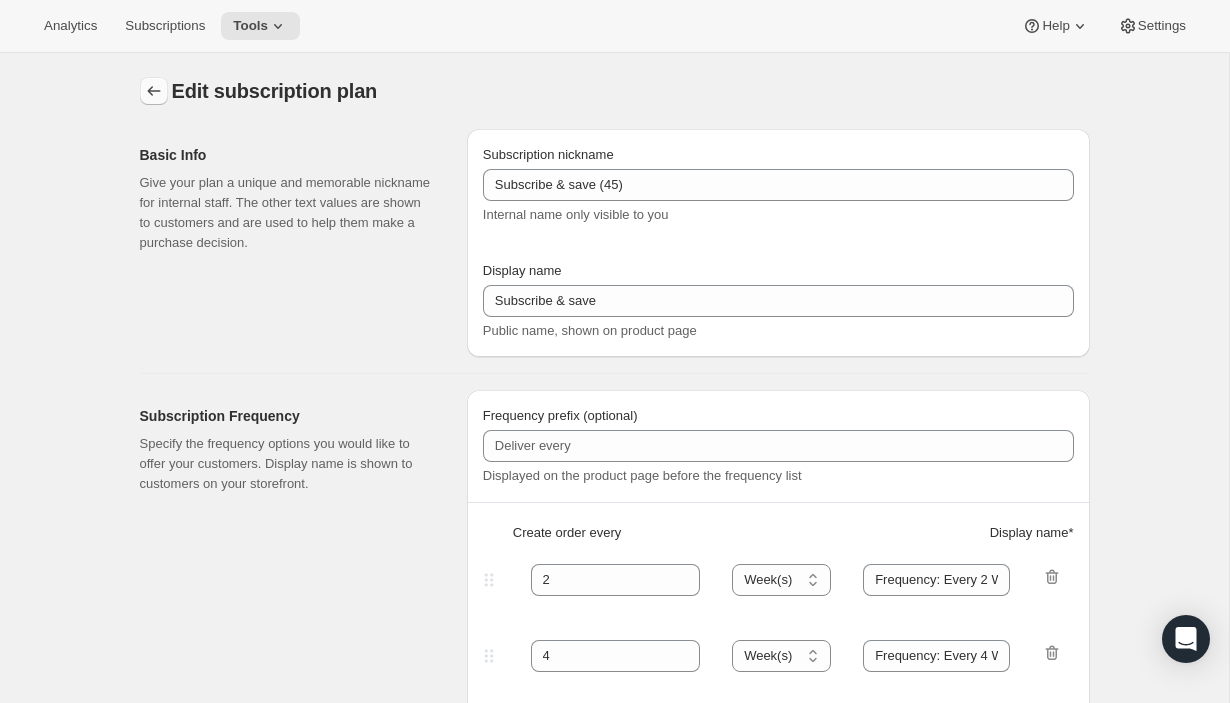 click 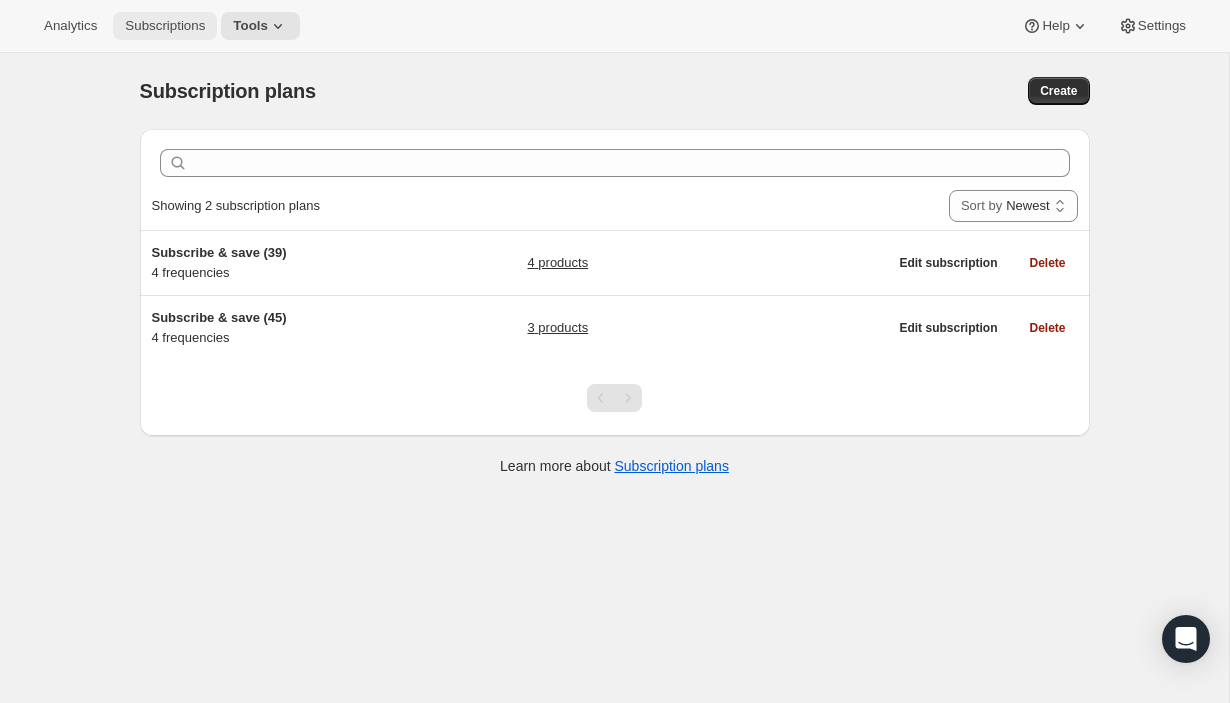 click on "Subscriptions" at bounding box center [165, 26] 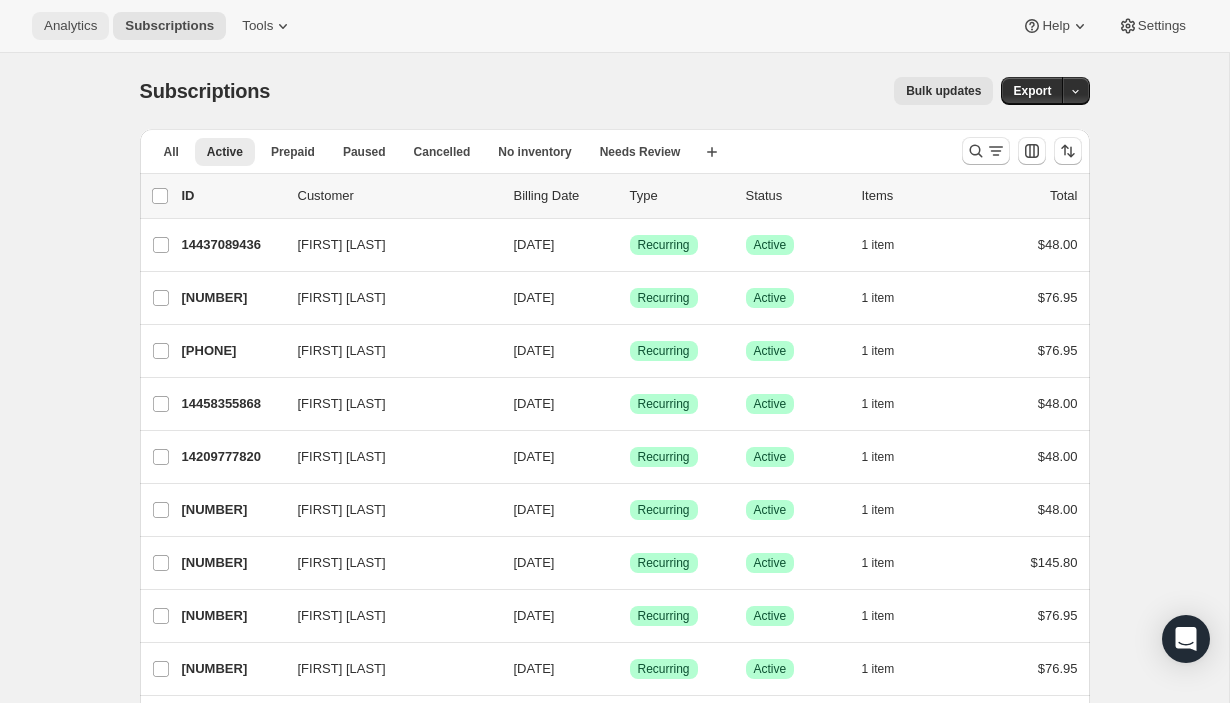 click on "Analytics" at bounding box center [70, 26] 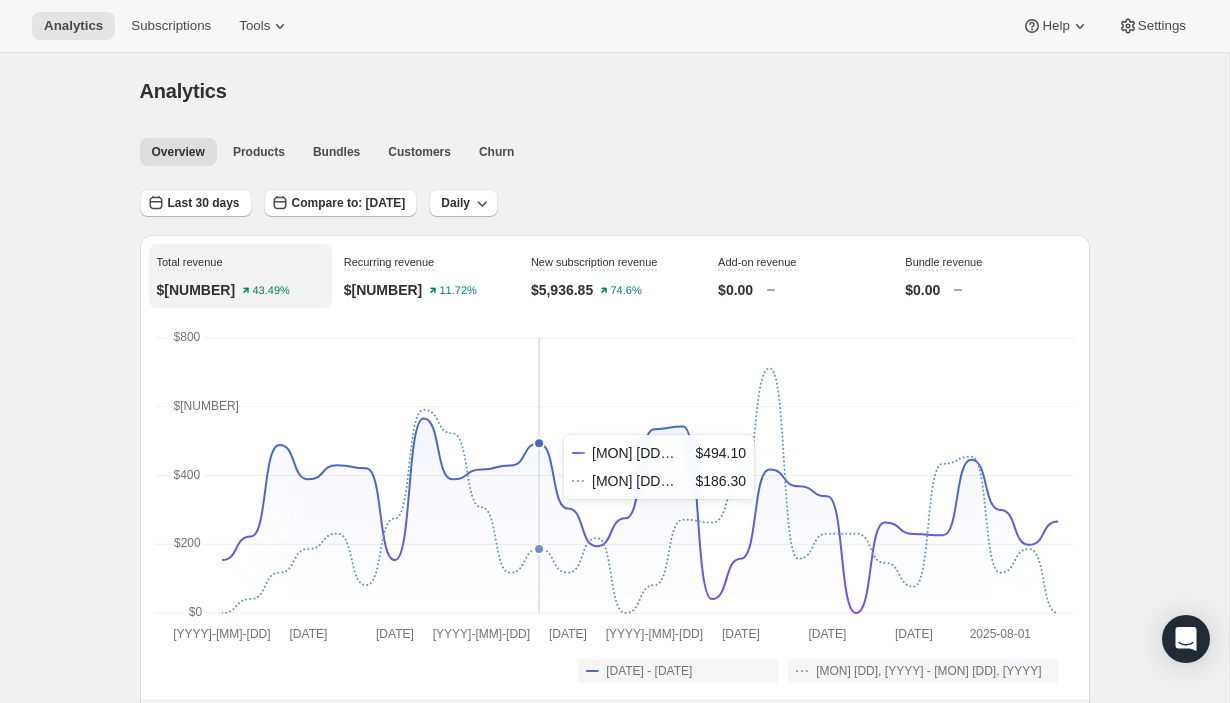 scroll, scrollTop: 25, scrollLeft: 0, axis: vertical 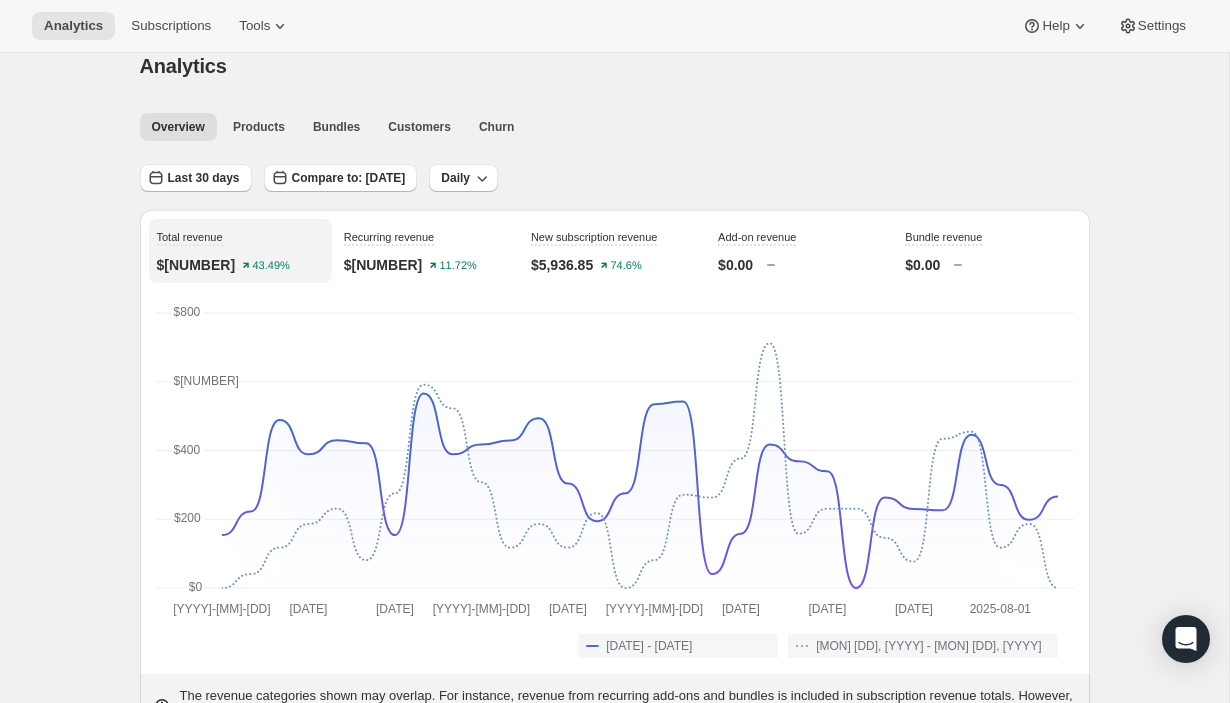 click on "Analytics Subscriptions Tools Help Settings" at bounding box center [615, 26] 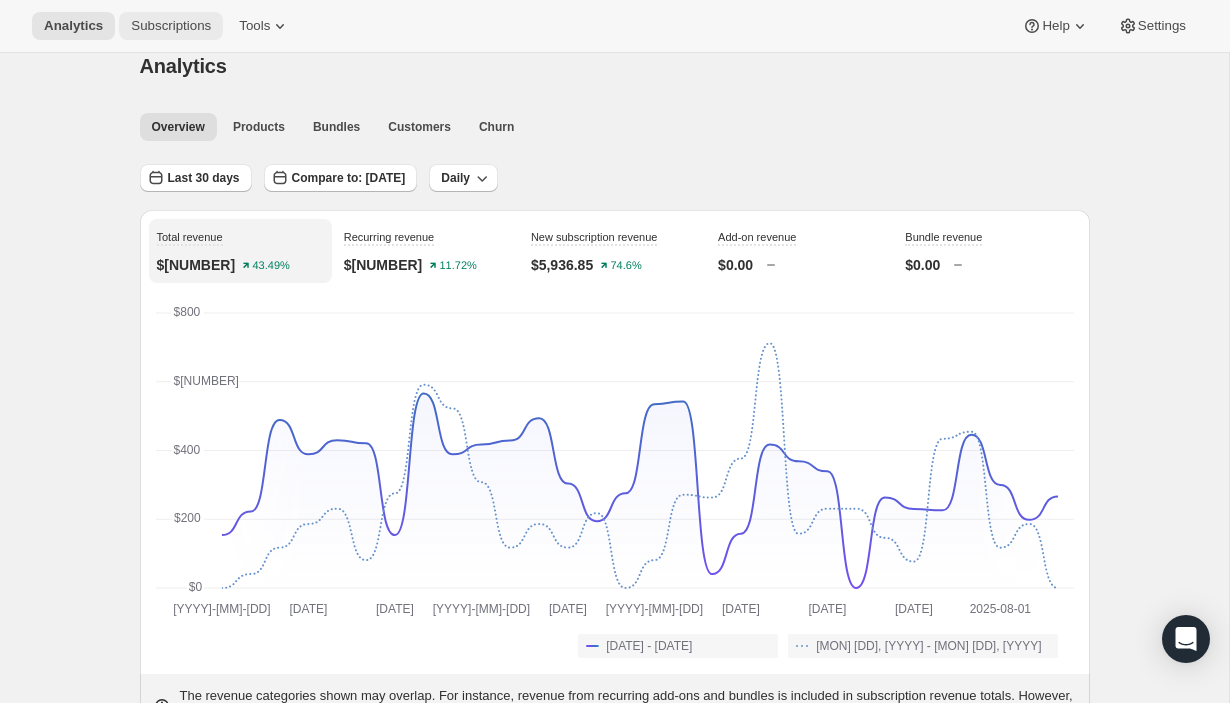click on "Subscriptions" at bounding box center (171, 26) 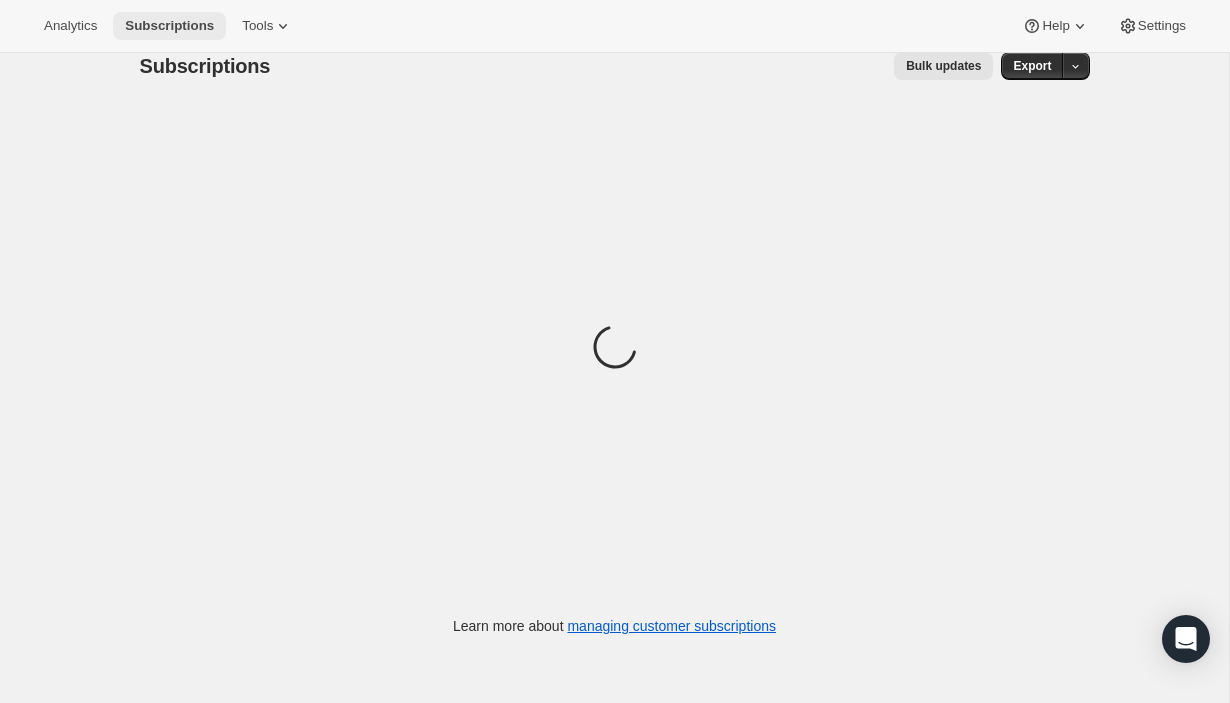 scroll, scrollTop: 0, scrollLeft: 0, axis: both 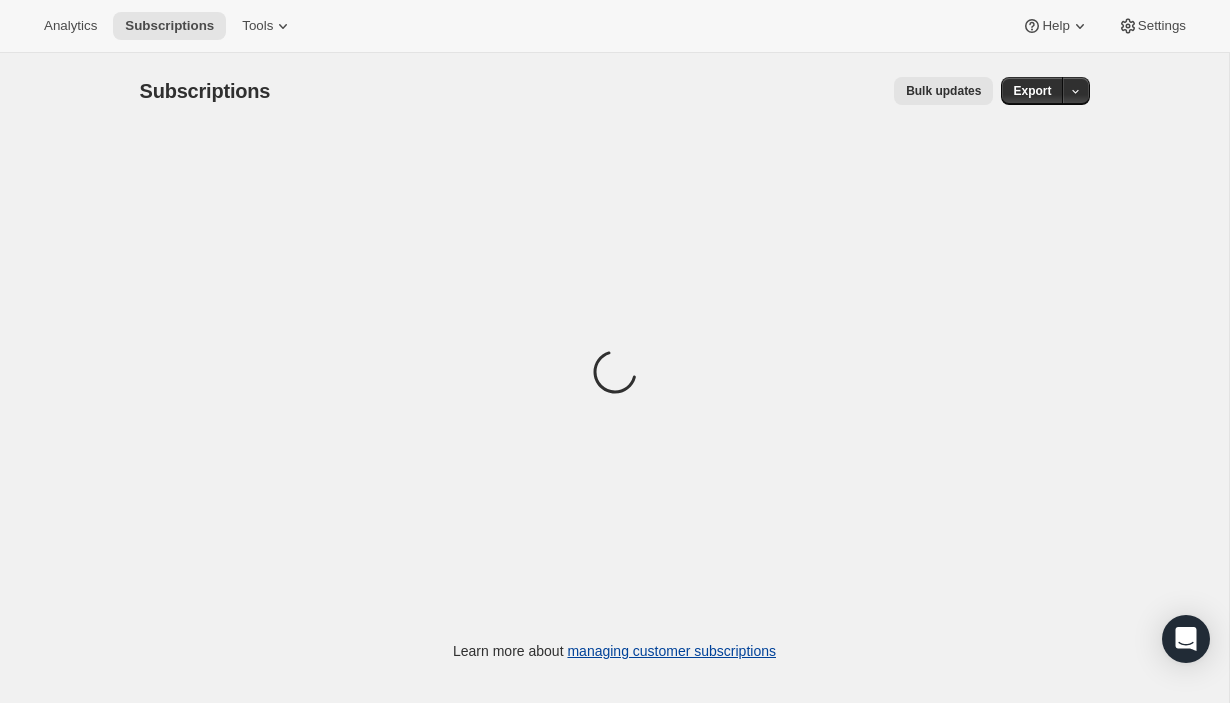 click on "managing customer subscriptions" at bounding box center (671, 651) 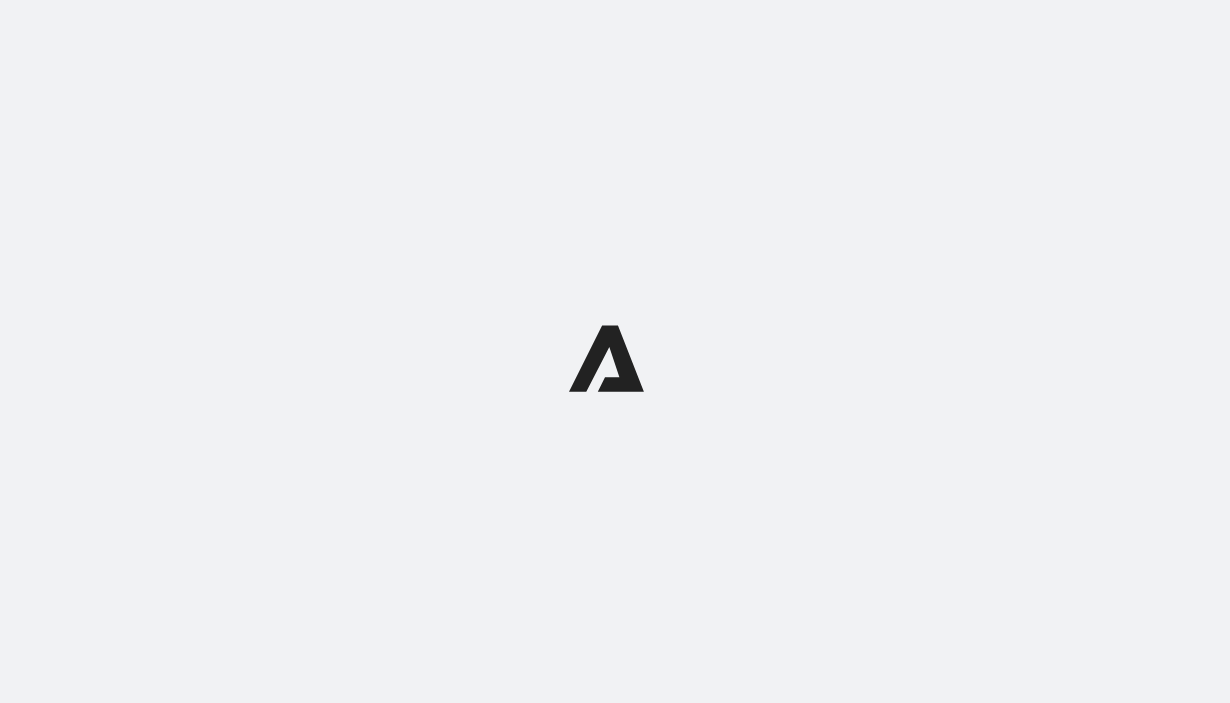 scroll, scrollTop: 0, scrollLeft: 0, axis: both 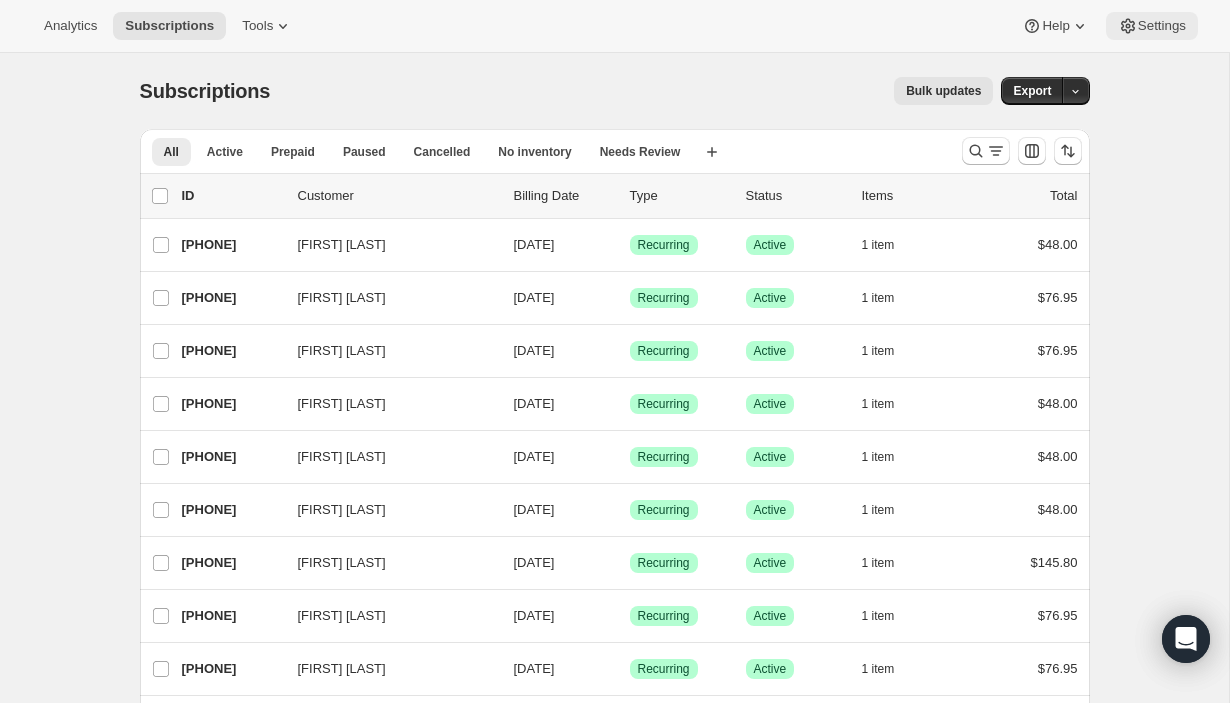 click on "Settings" at bounding box center (1162, 26) 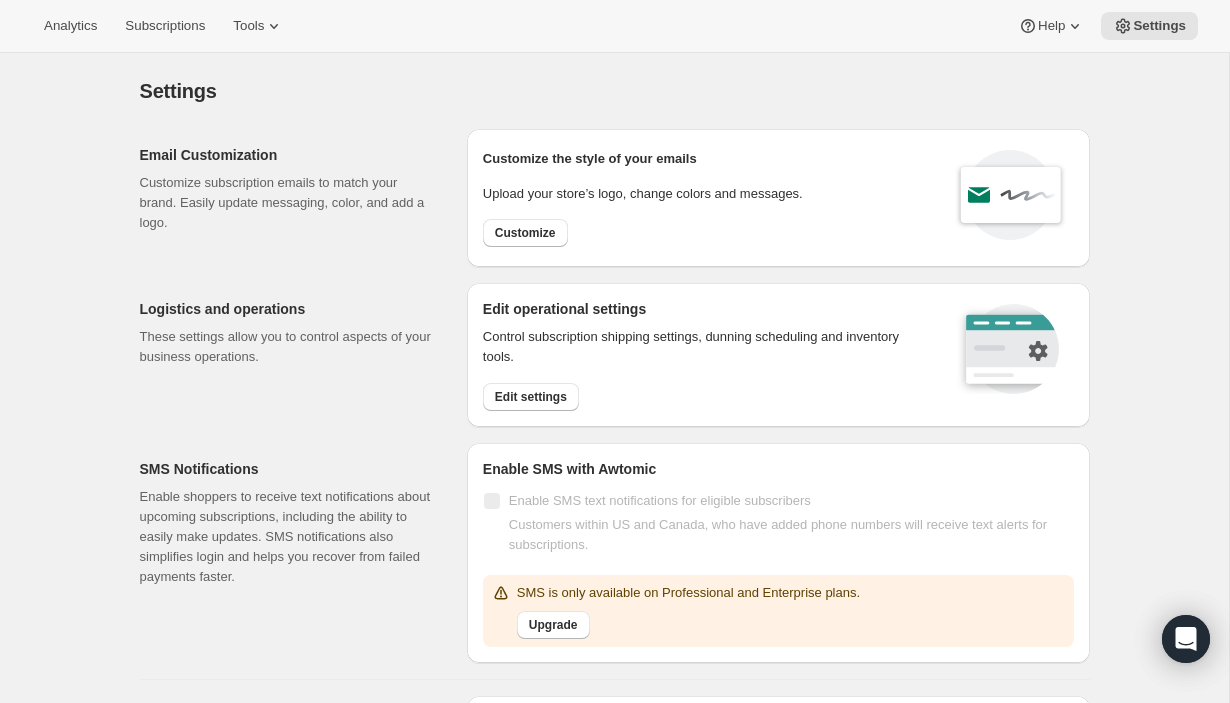 scroll, scrollTop: 0, scrollLeft: 0, axis: both 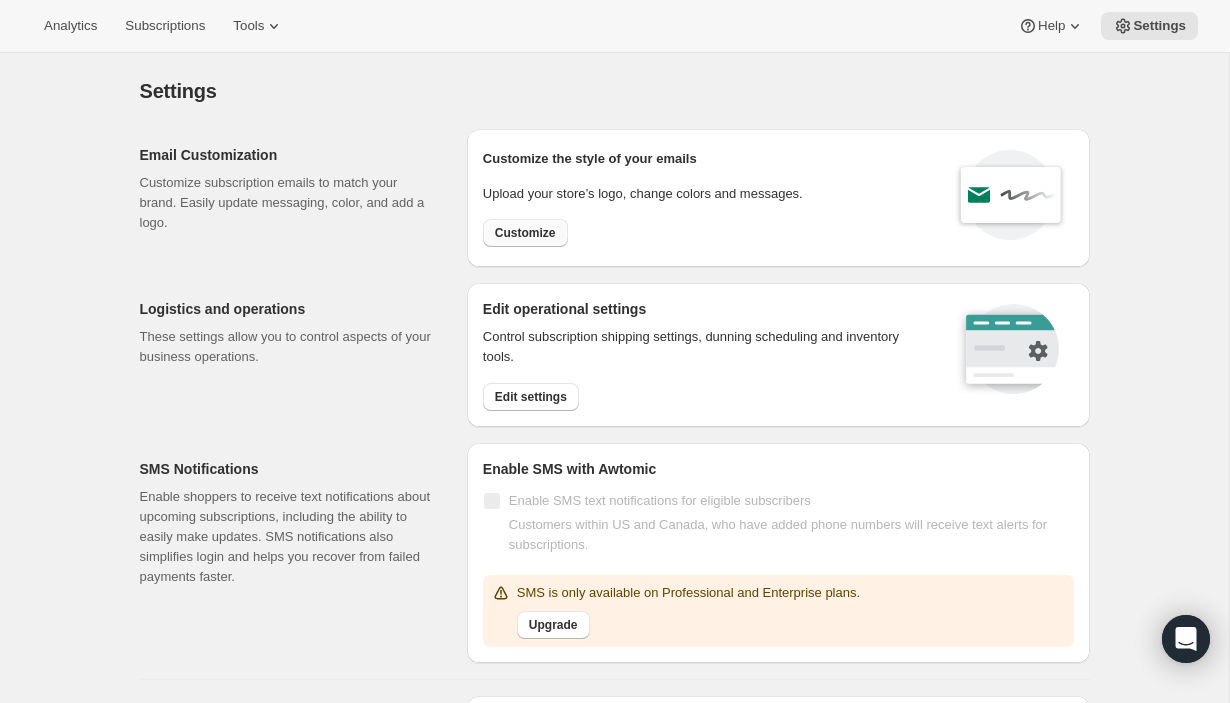 click on "Customize" at bounding box center [525, 233] 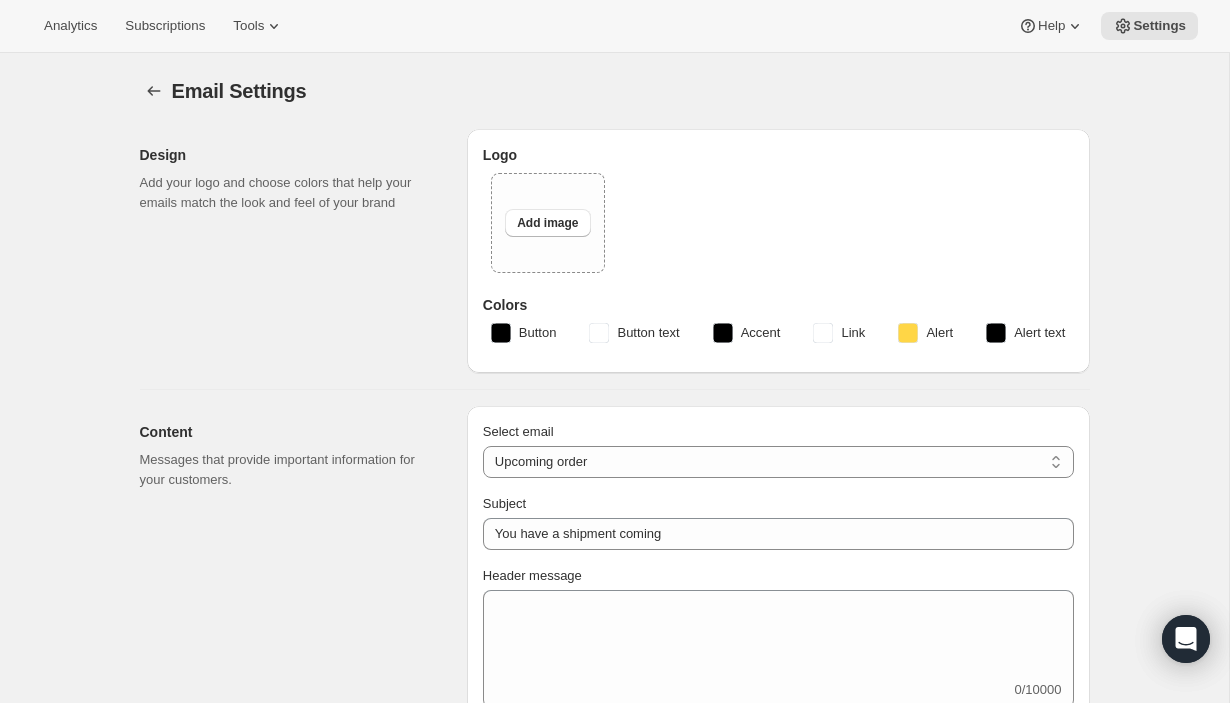 type on "PŪNGAO" 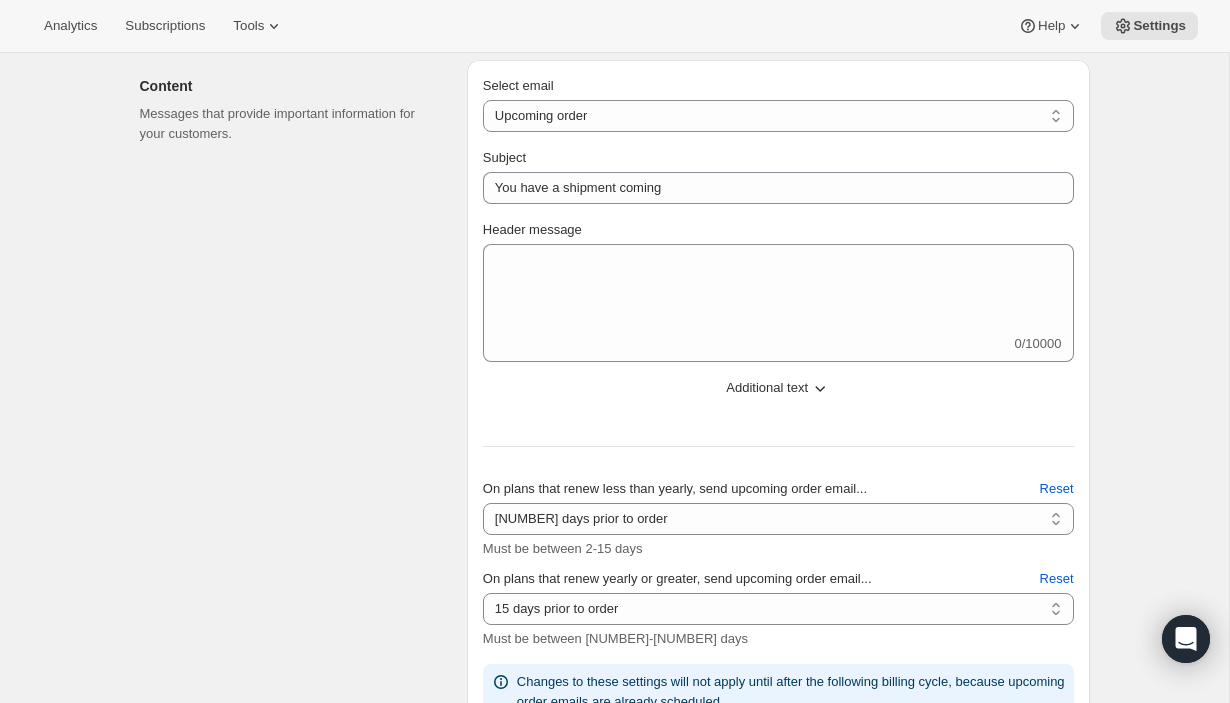scroll, scrollTop: 440, scrollLeft: 0, axis: vertical 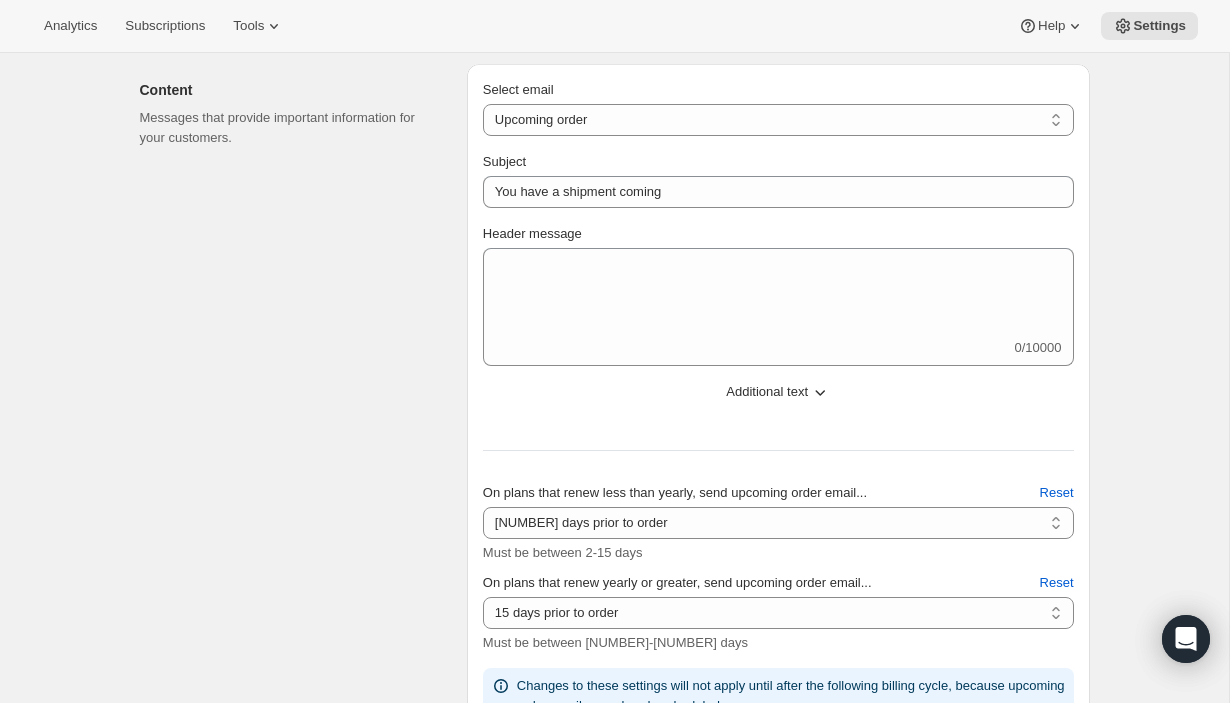 click on "Additional text" at bounding box center (767, 392) 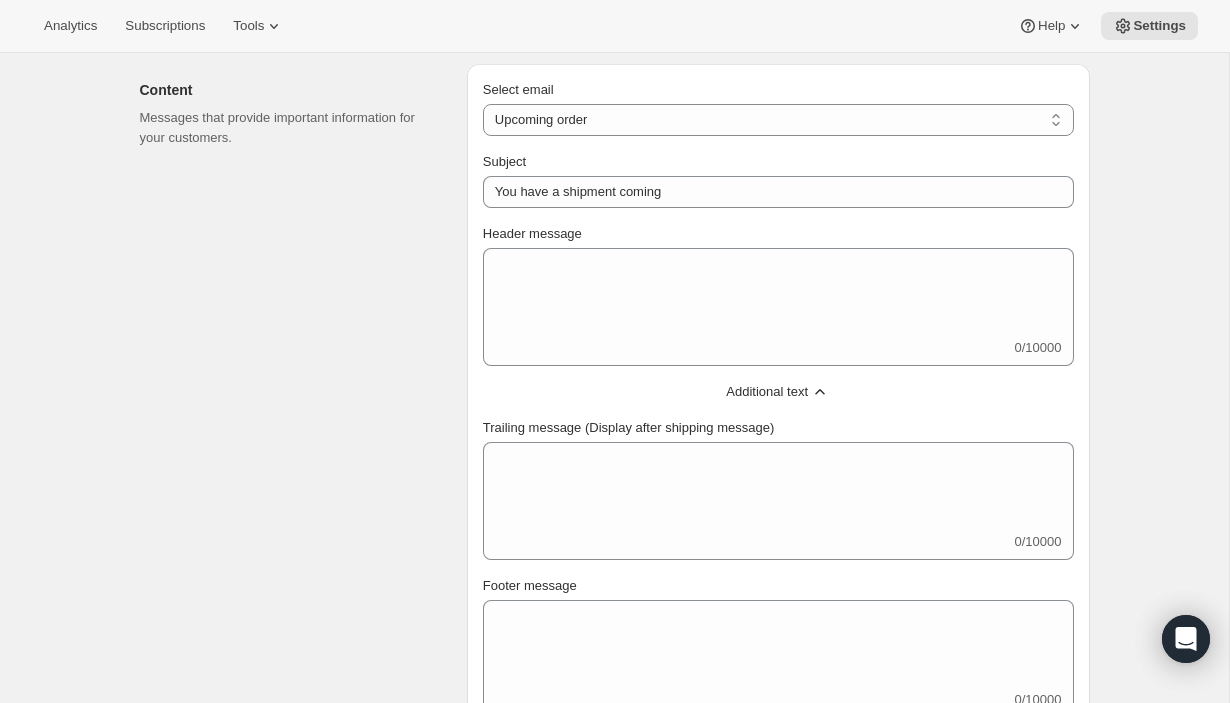 click on "Additional text" at bounding box center (767, 392) 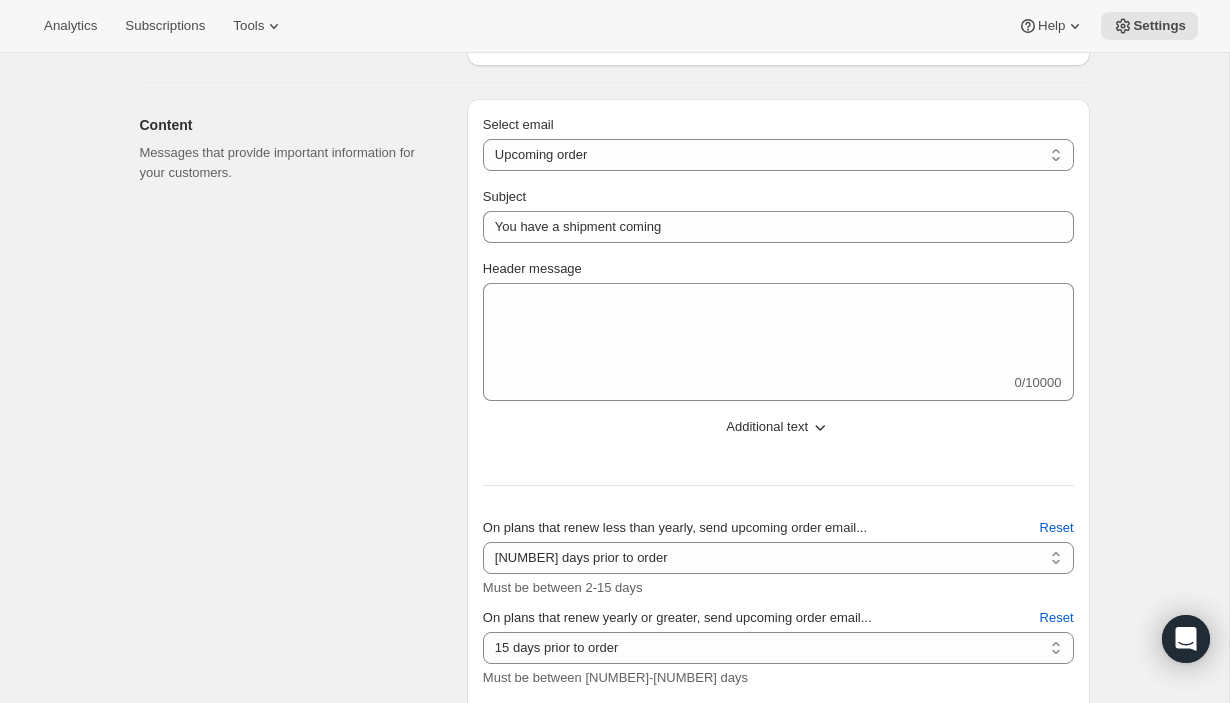scroll, scrollTop: 401, scrollLeft: 0, axis: vertical 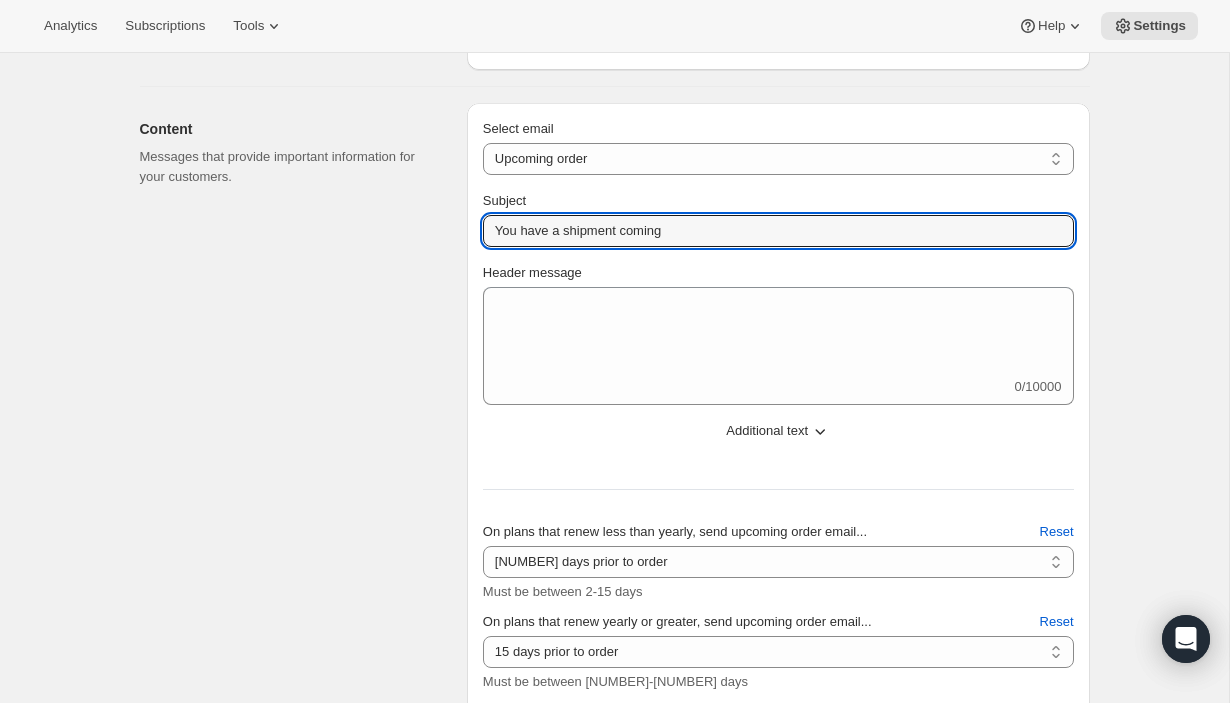 drag, startPoint x: 710, startPoint y: 233, endPoint x: 415, endPoint y: 231, distance: 295.00677 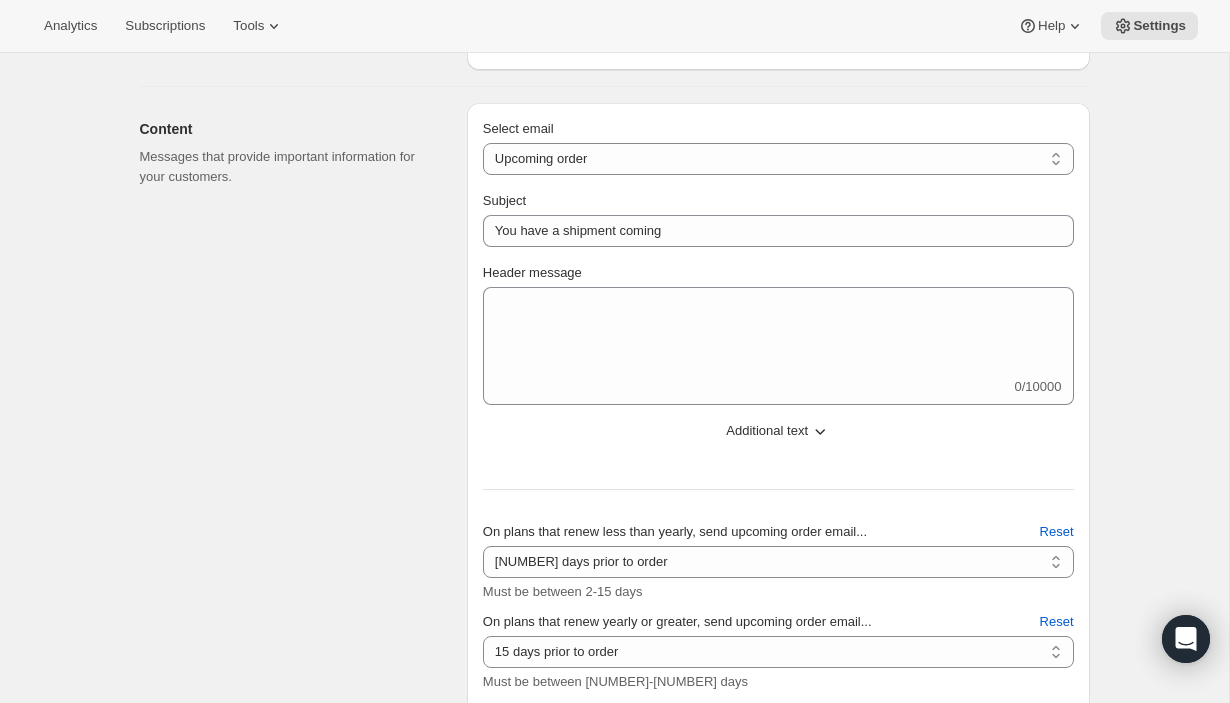 click on "Additional text" at bounding box center [778, 431] 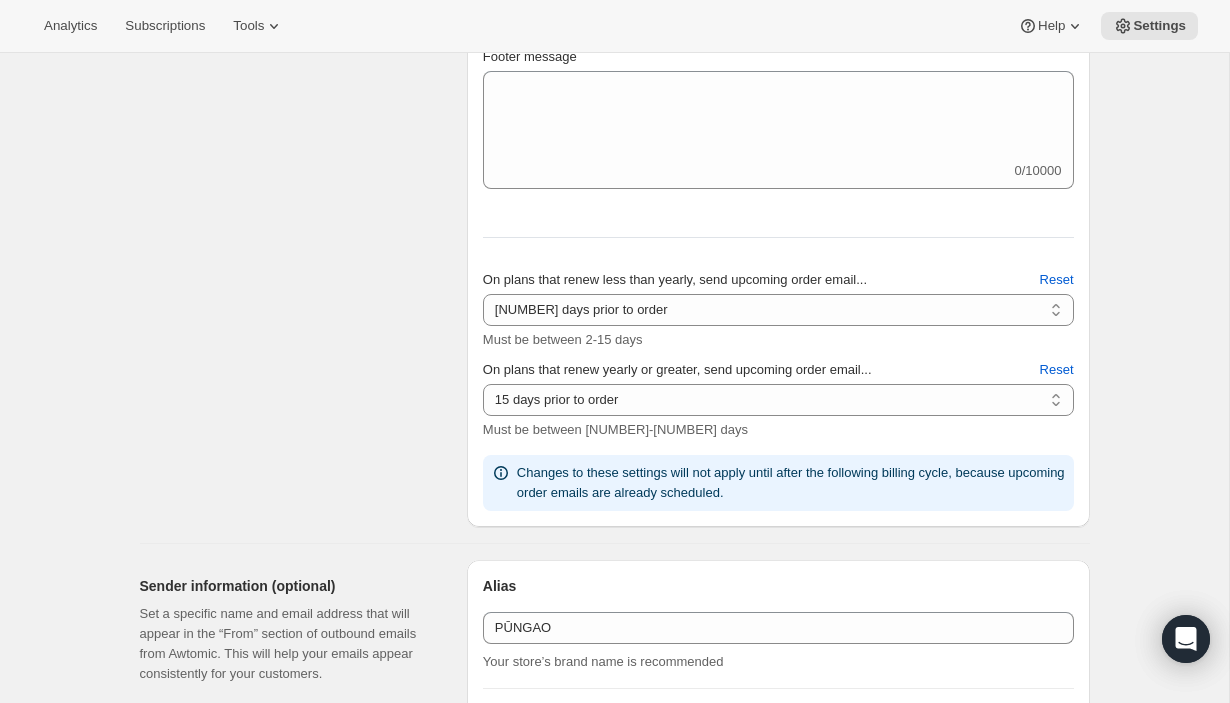 scroll, scrollTop: 1160, scrollLeft: 0, axis: vertical 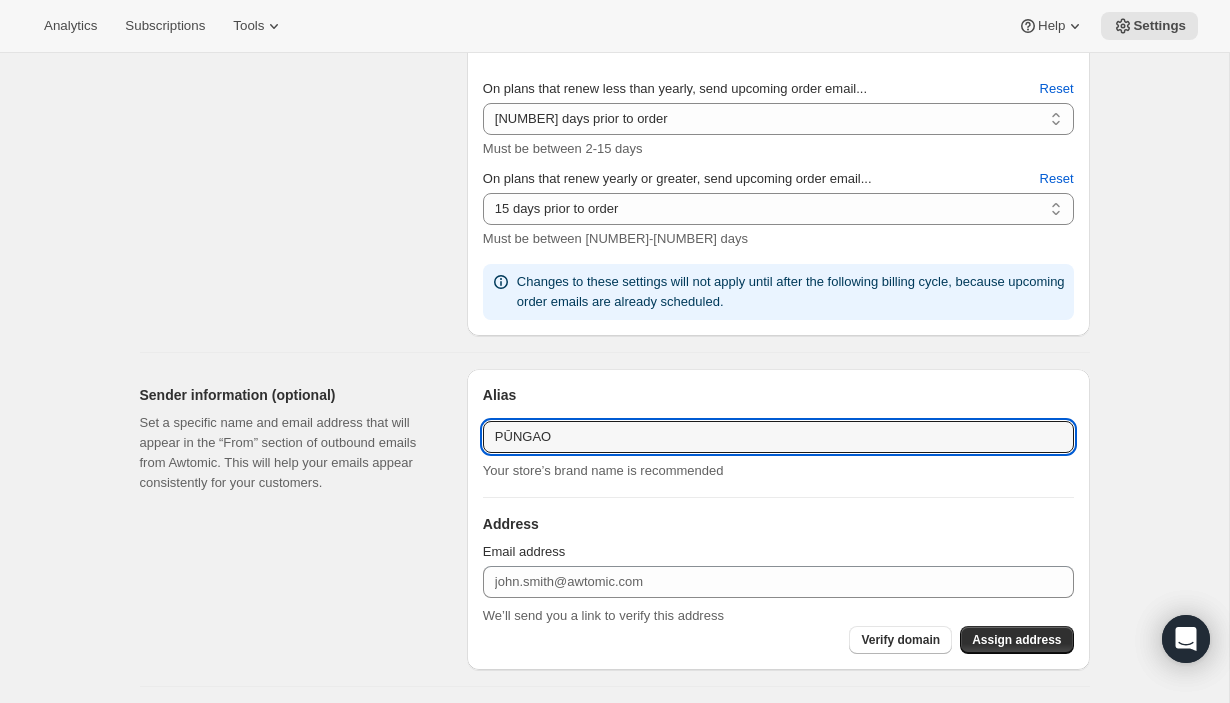 drag, startPoint x: 572, startPoint y: 435, endPoint x: 407, endPoint y: 427, distance: 165.19383 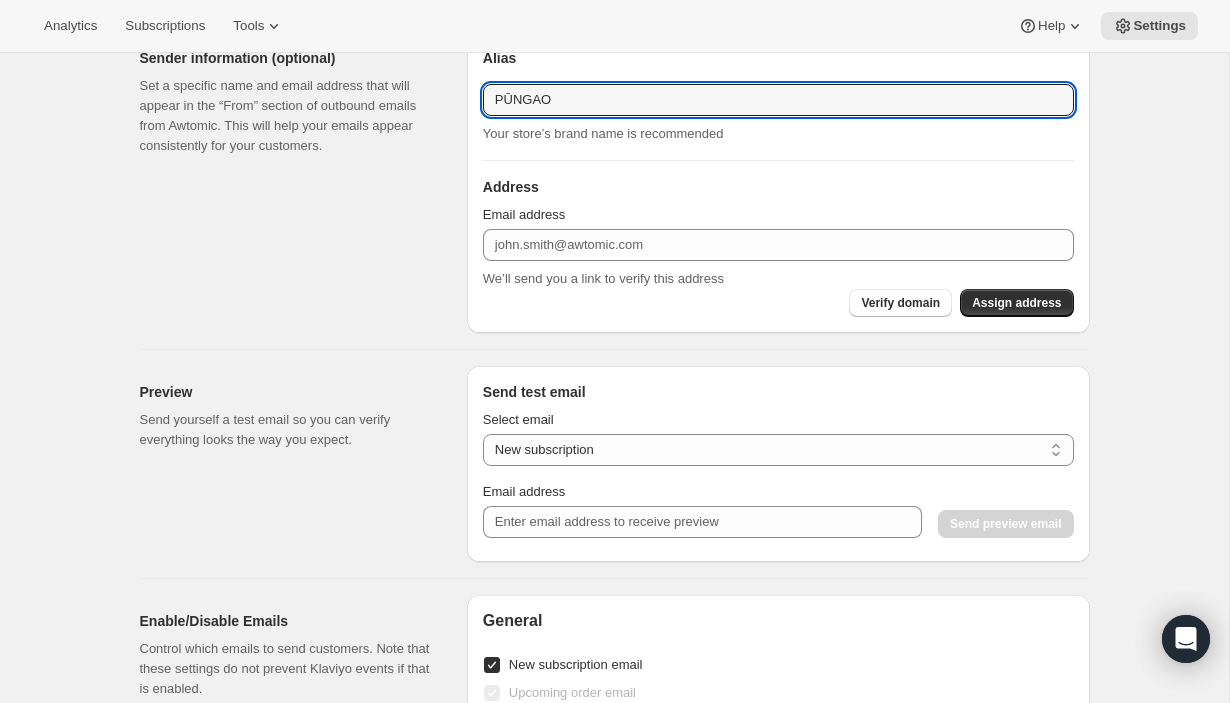 scroll, scrollTop: 1542, scrollLeft: 0, axis: vertical 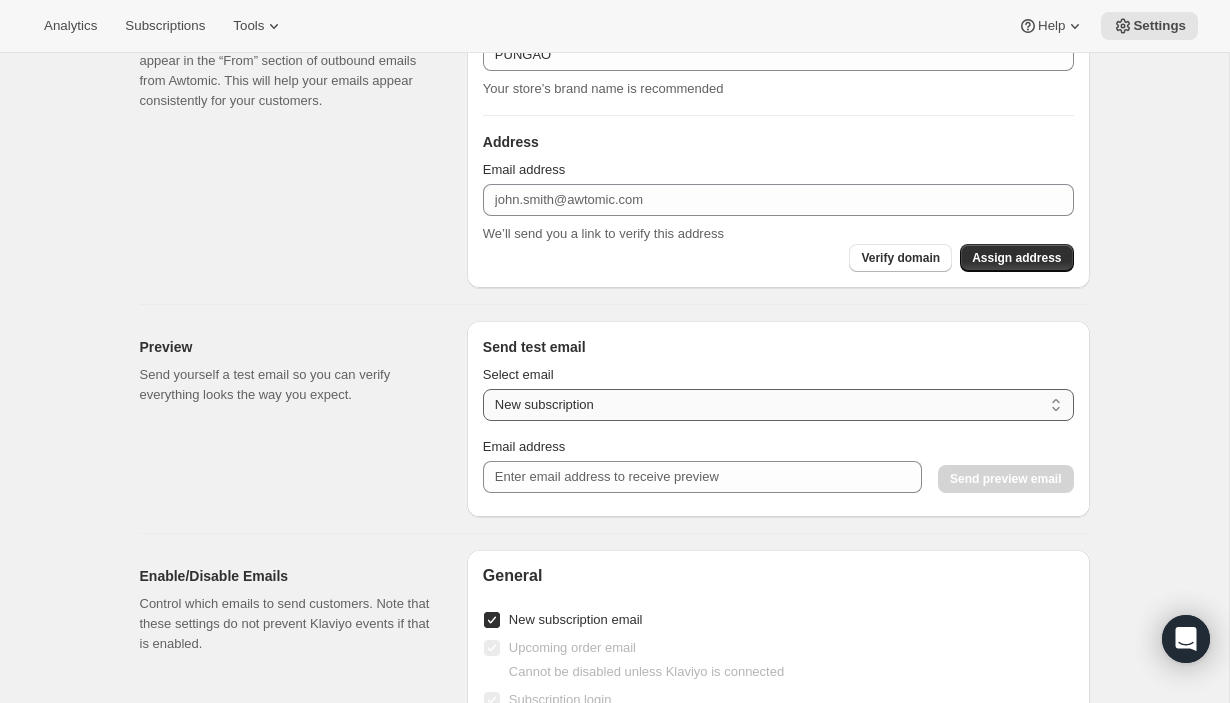 select on "upcoming-subscription" 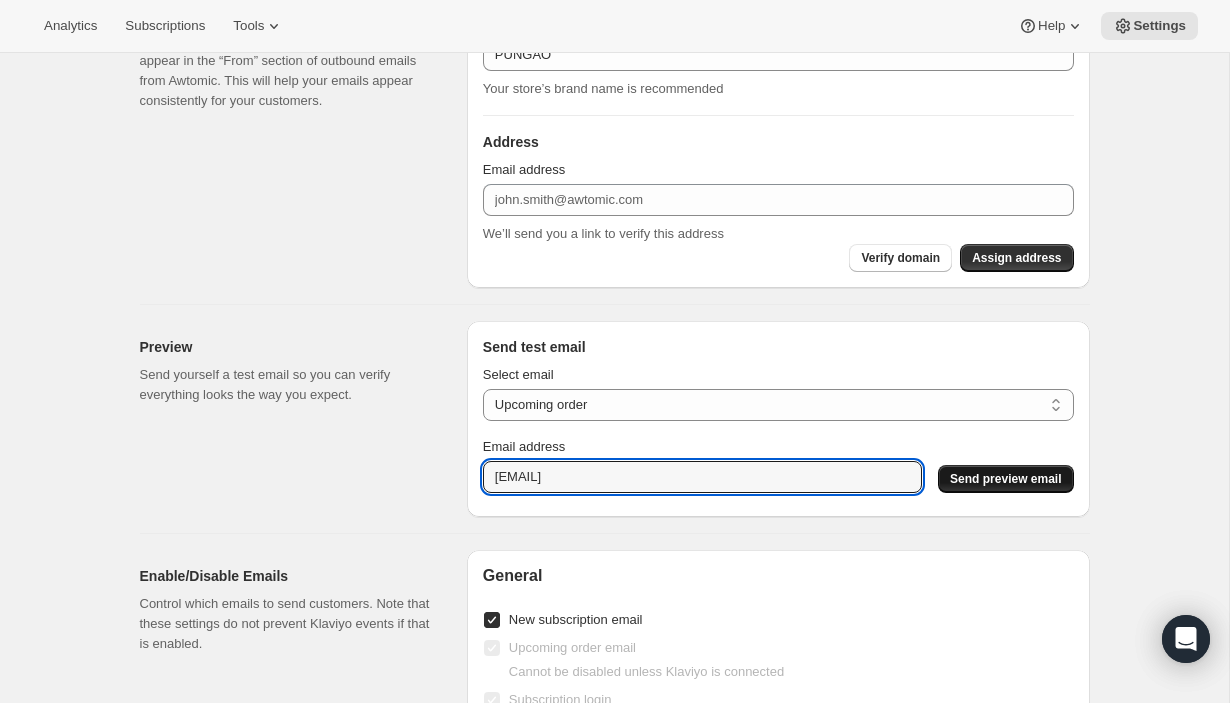 type on "drew@realpungao.com" 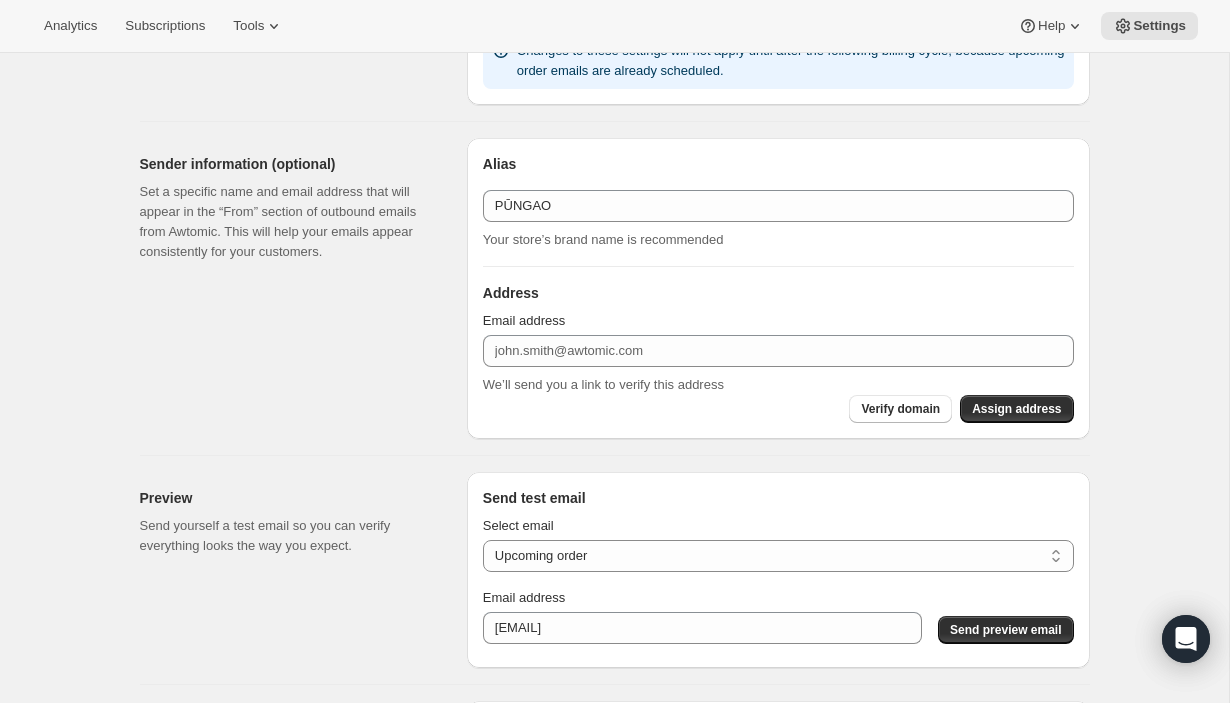 scroll, scrollTop: 1378, scrollLeft: 0, axis: vertical 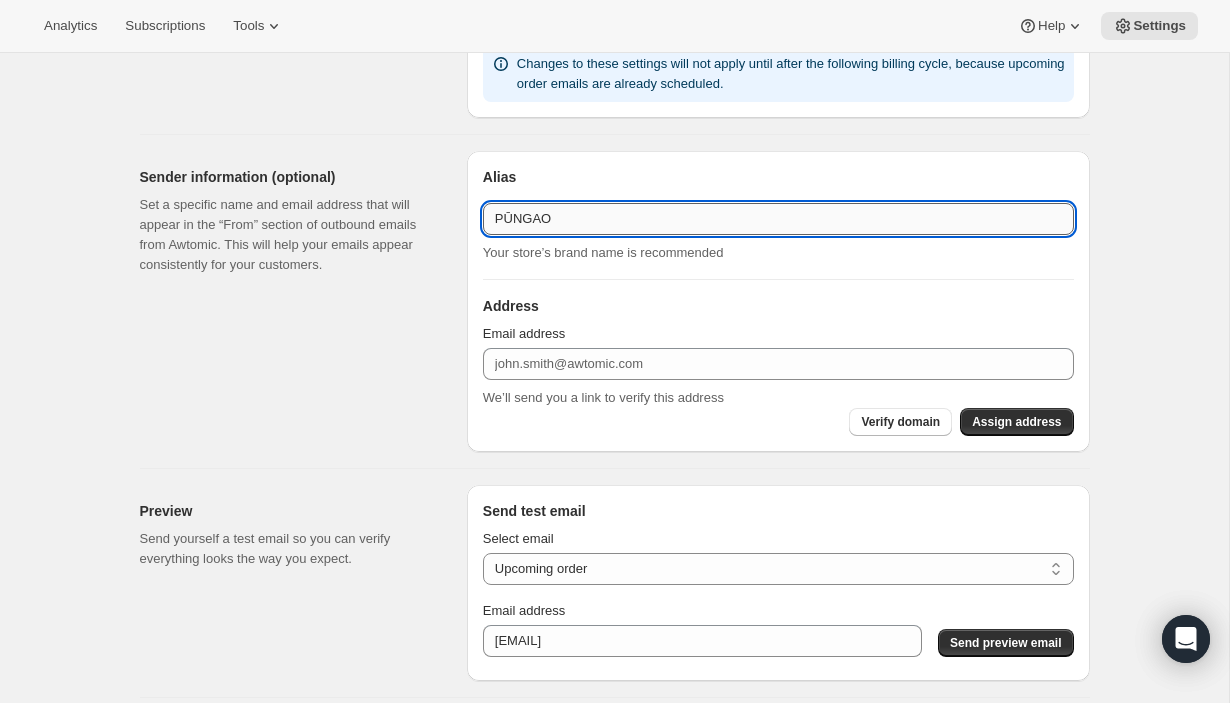 click on "PŪNGAO" at bounding box center [778, 219] 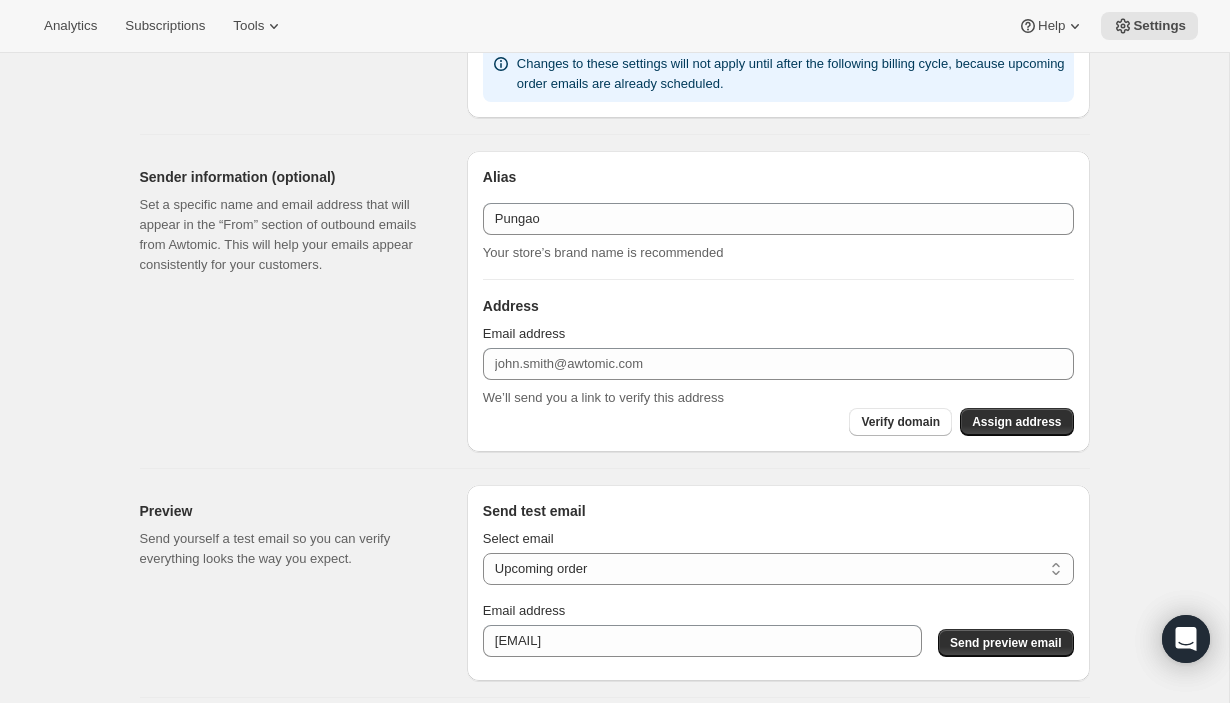 click on "Sender information (optional) Set a specific name and email address that will appear in the “From” section of outbound emails from Awtomic. This will help your emails appear consistently for your customers." at bounding box center [295, 301] 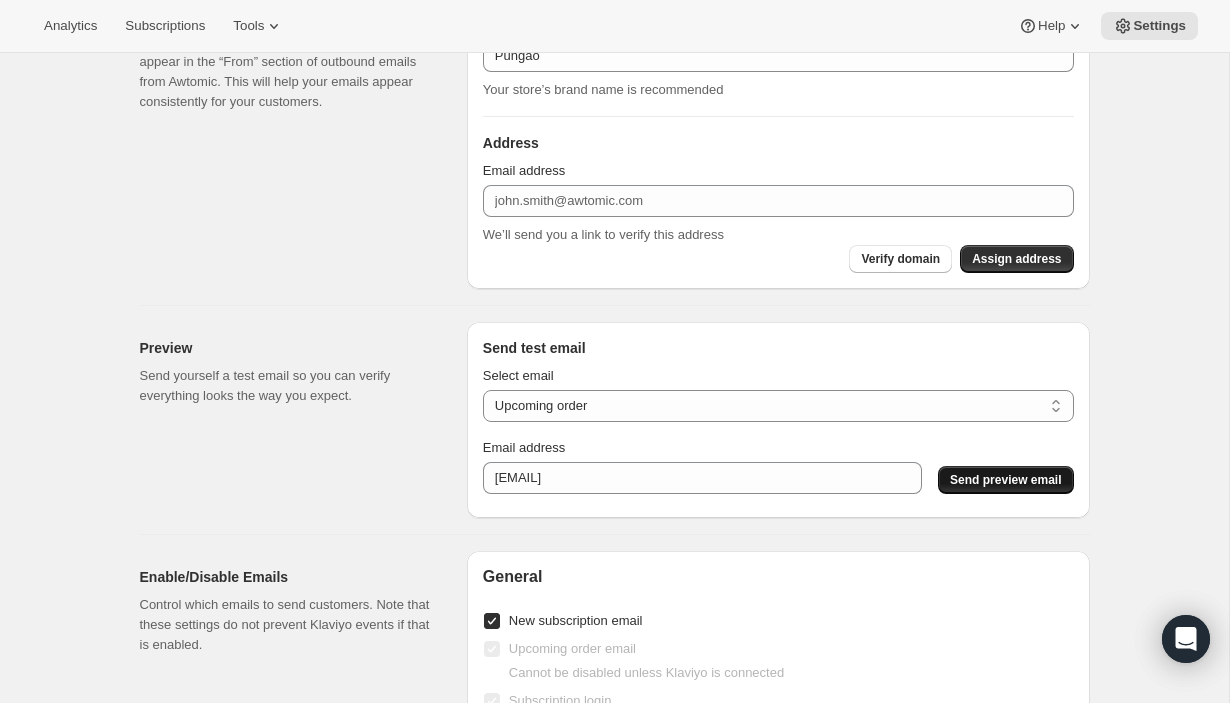 click on "Send preview email" at bounding box center (1005, 480) 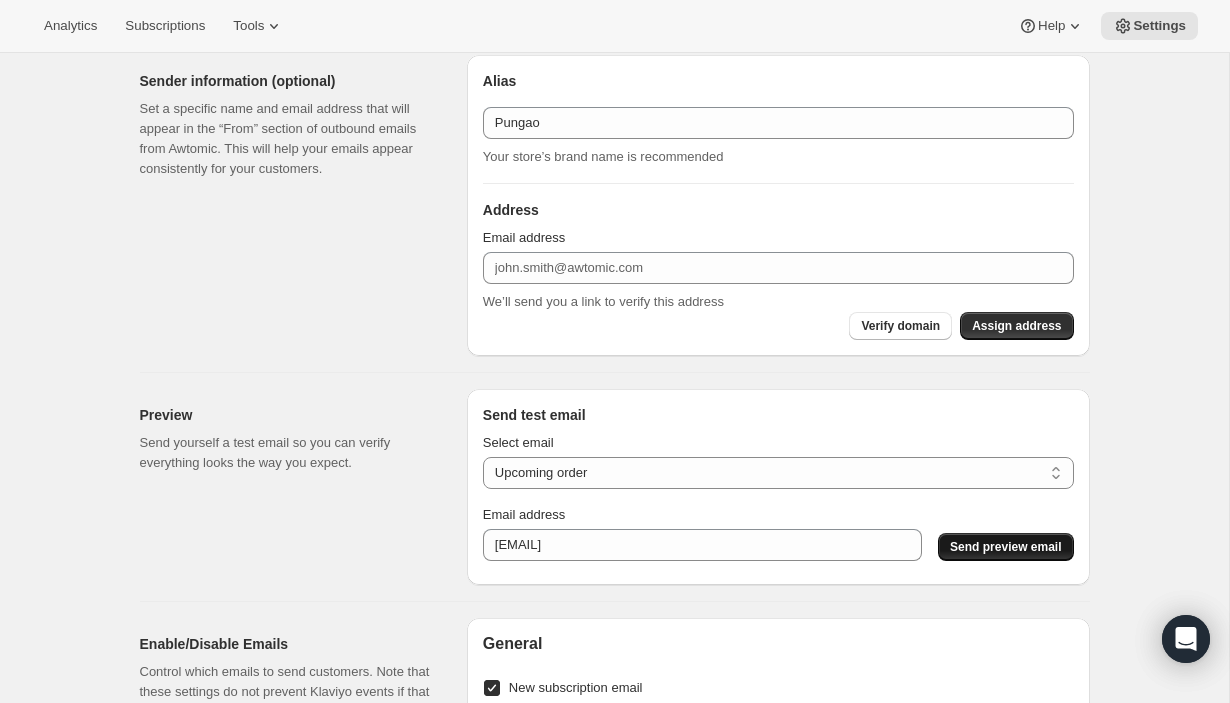 scroll, scrollTop: 1464, scrollLeft: 0, axis: vertical 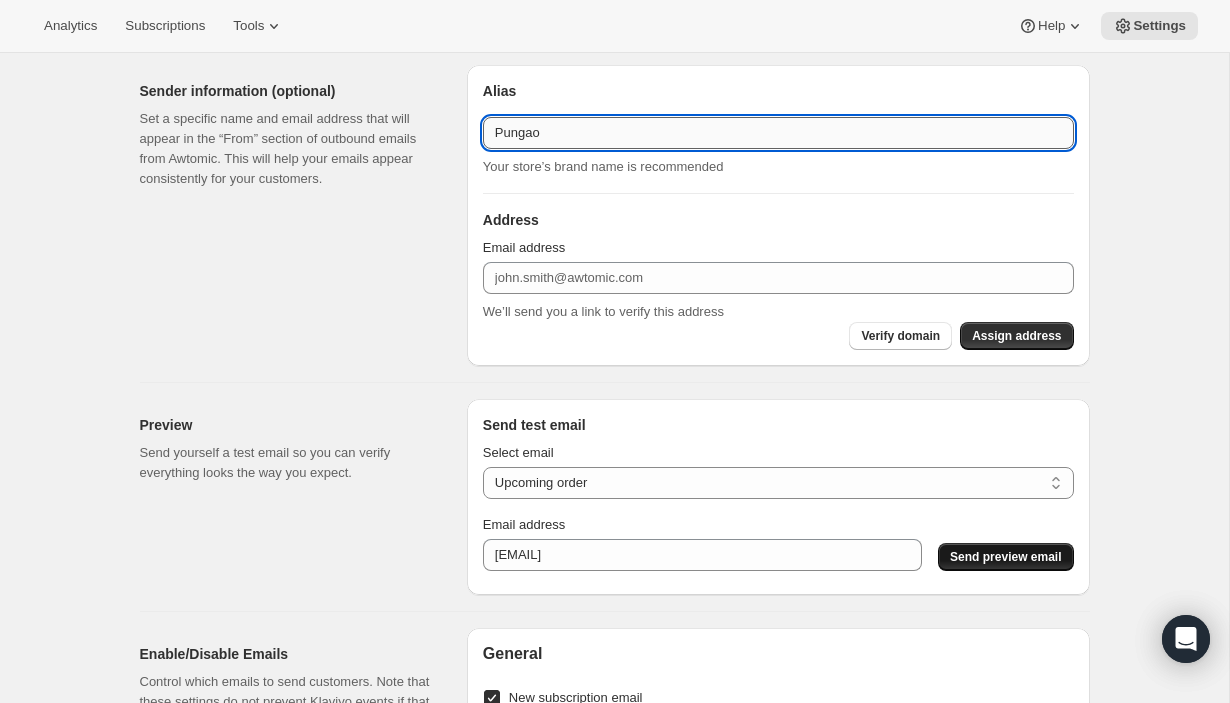 drag, startPoint x: 502, startPoint y: 133, endPoint x: 619, endPoint y: 142, distance: 117.34564 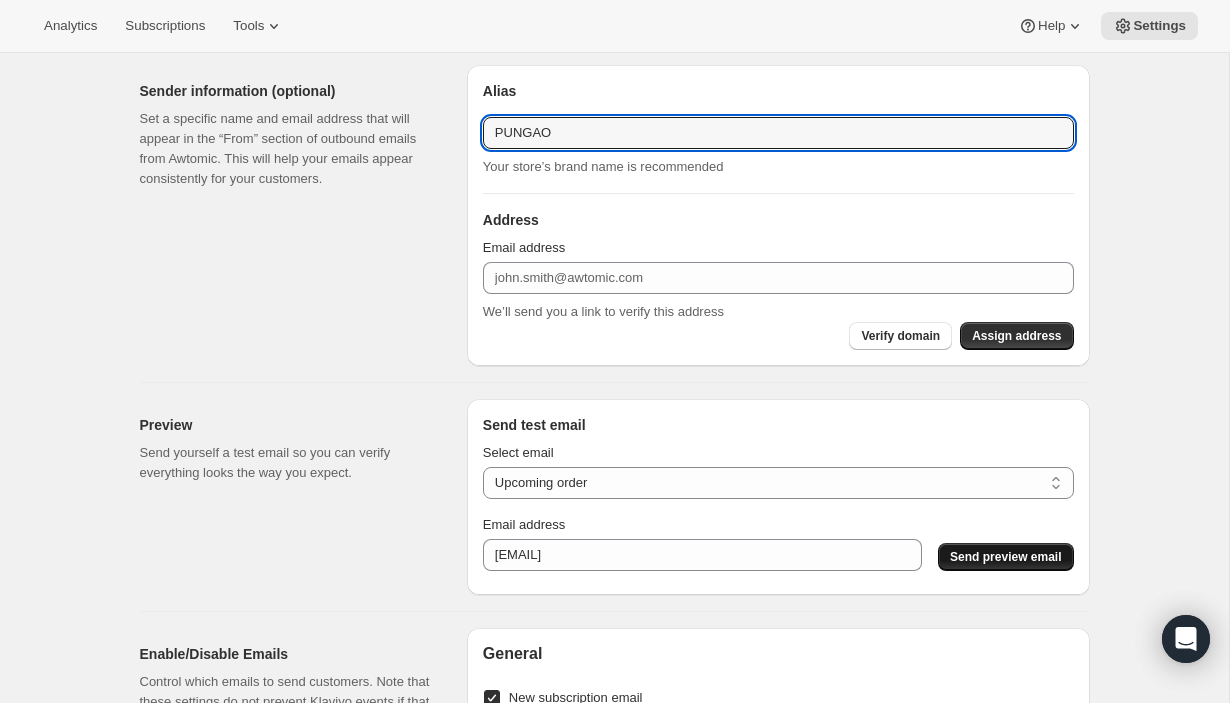 type on "PUNGAO" 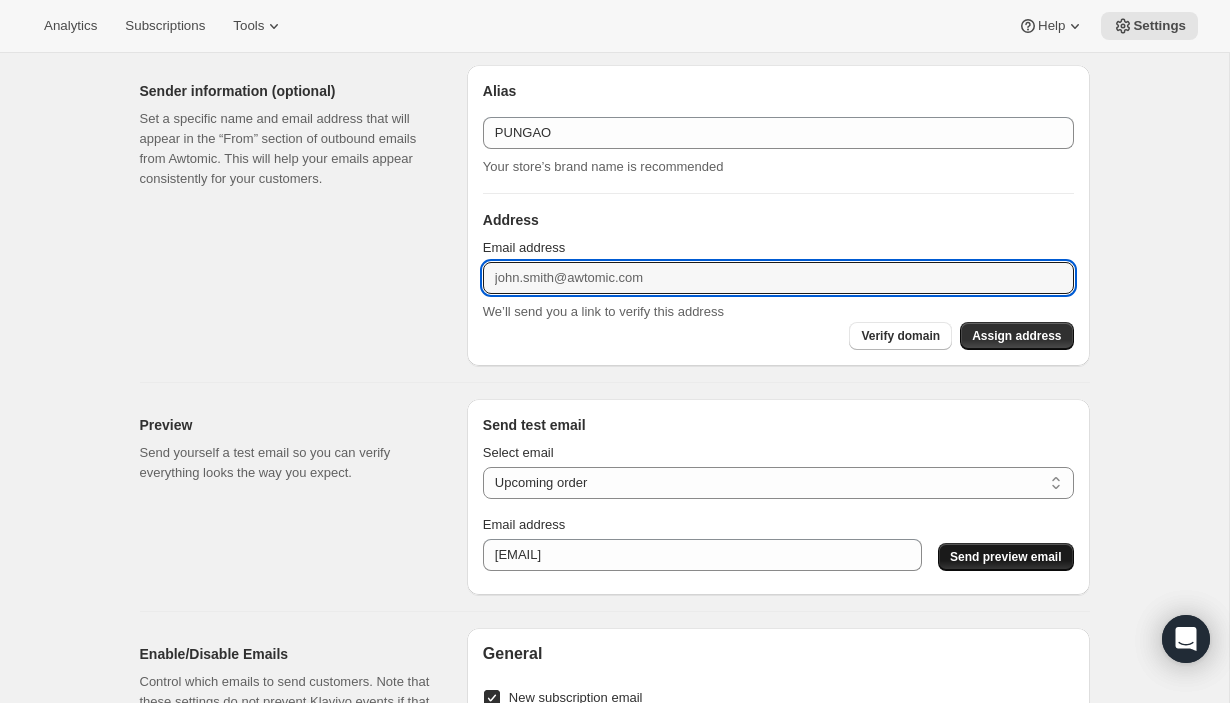 click on "Sender information (optional) Set a specific name and email address that will appear in the “From” section of outbound emails from Awtomic. This will help your emails appear consistently for your customers." at bounding box center [295, 215] 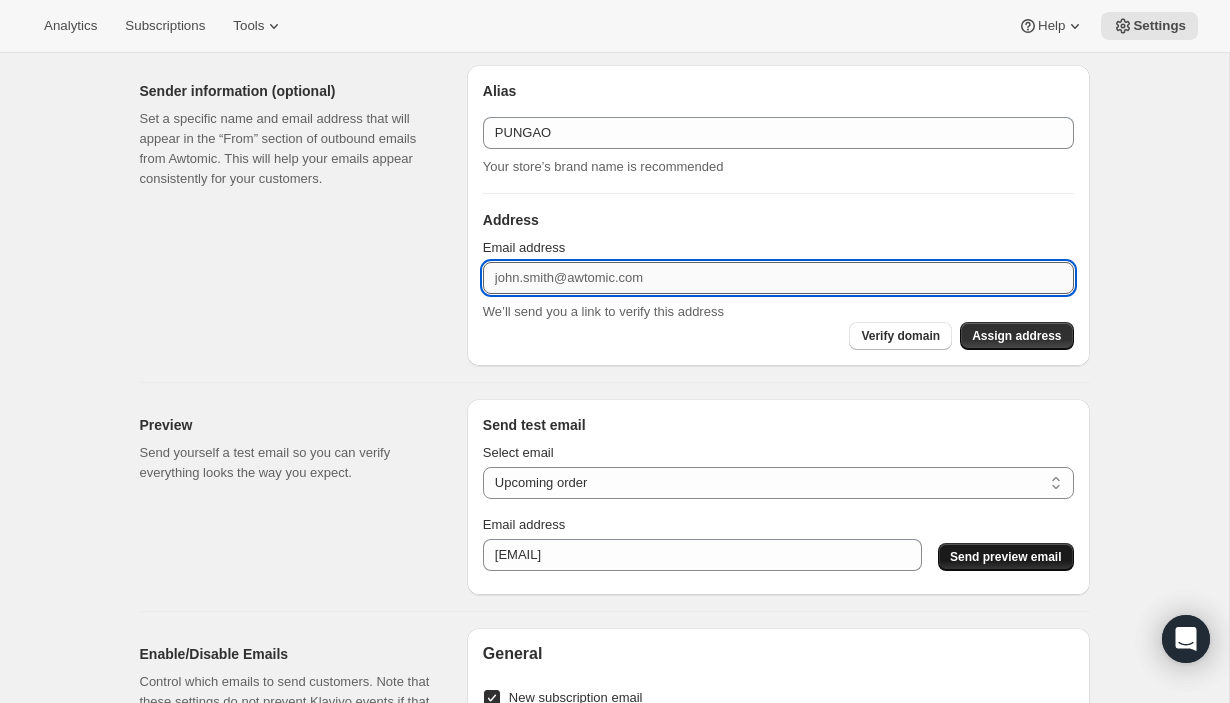 click on "Email address" at bounding box center [778, 278] 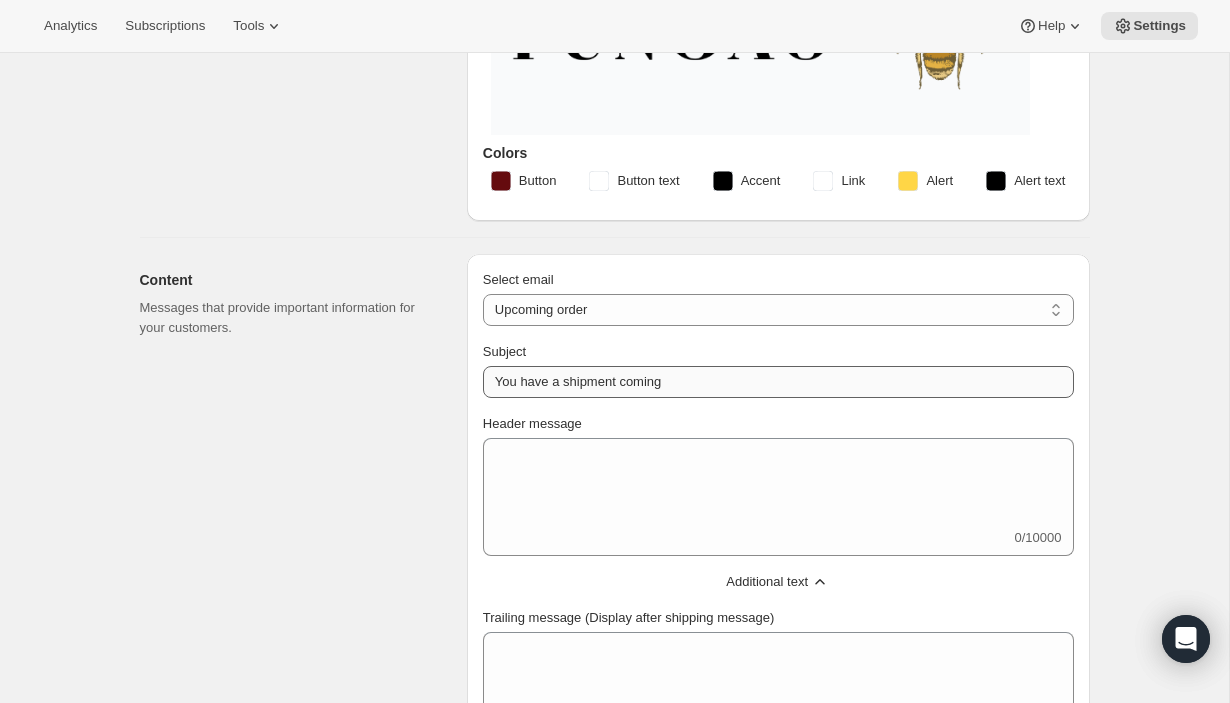 scroll, scrollTop: 1389, scrollLeft: 0, axis: vertical 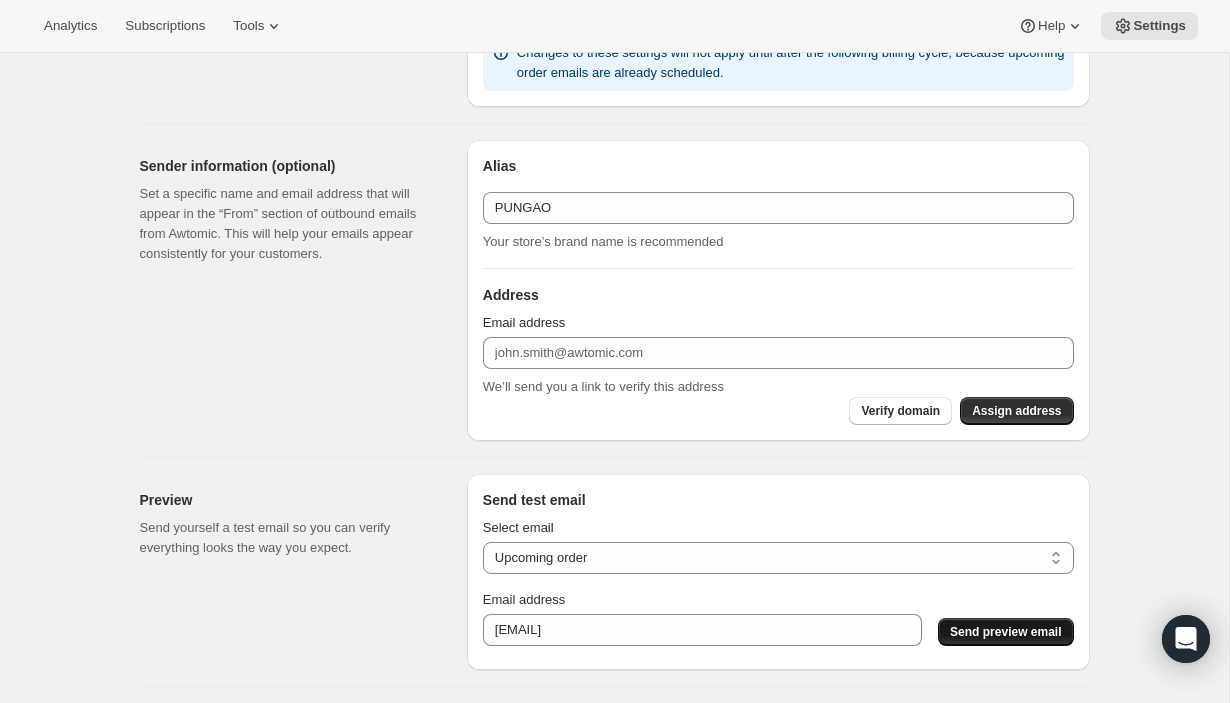 click on "Sender information (optional) Set a specific name and email address that will appear in the “From” section of outbound emails from Awtomic. This will help your emails appear consistently for your customers." at bounding box center [295, 290] 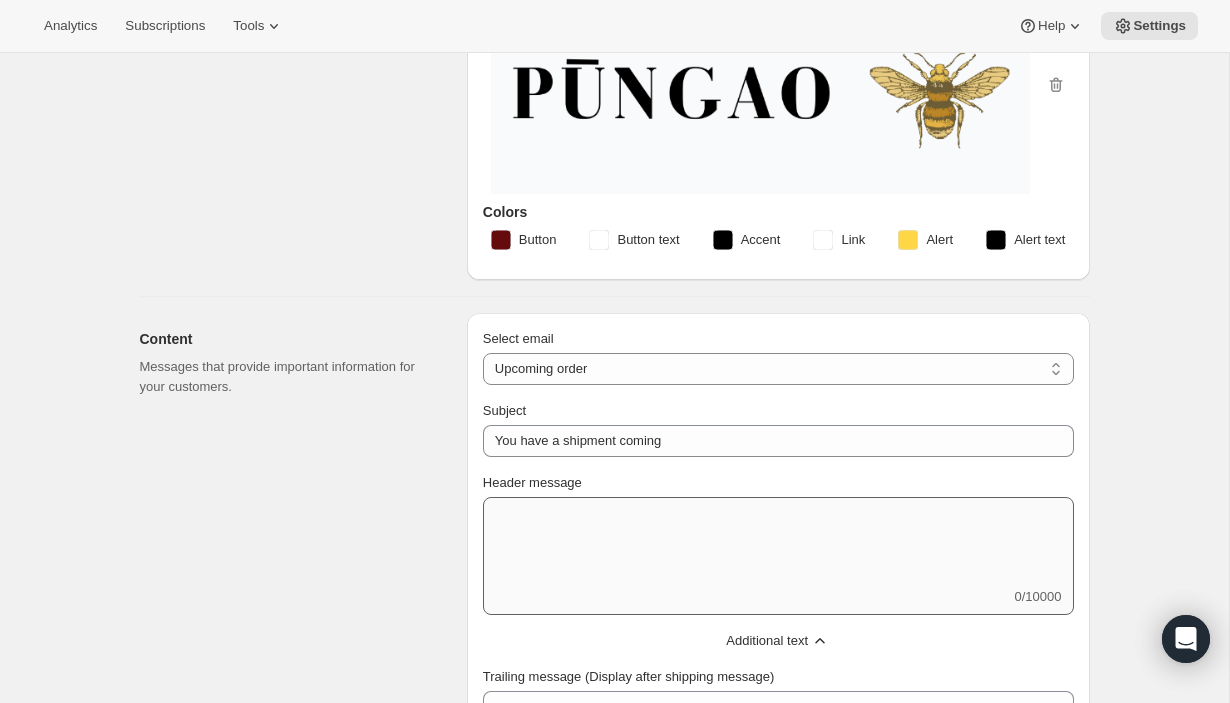 scroll, scrollTop: 194, scrollLeft: 0, axis: vertical 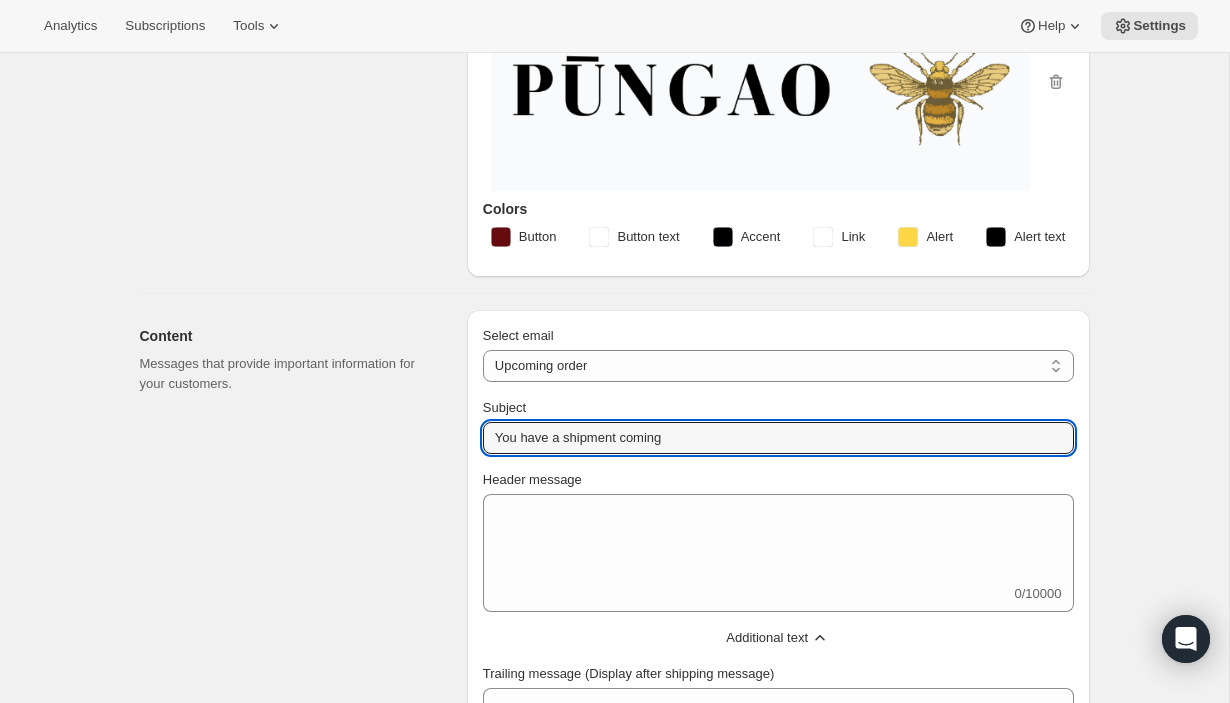 drag, startPoint x: 706, startPoint y: 431, endPoint x: 431, endPoint y: 431, distance: 275 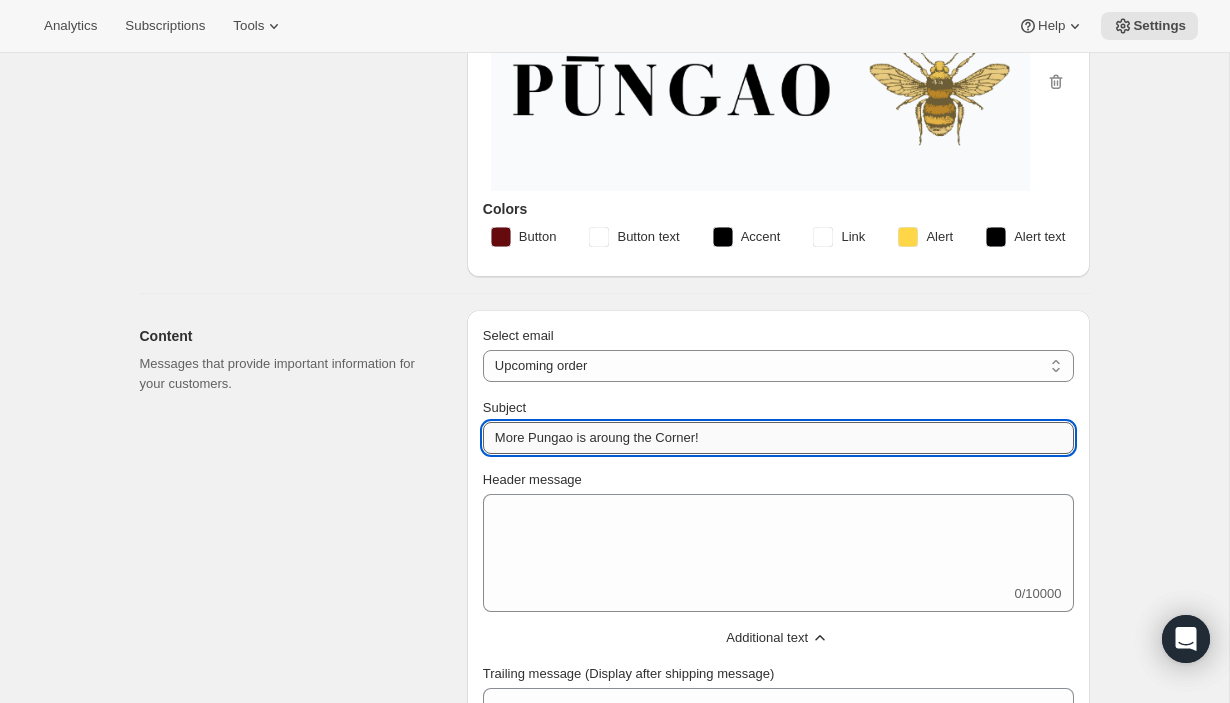 click on "More Pungao is aroung the Corner!" at bounding box center (778, 438) 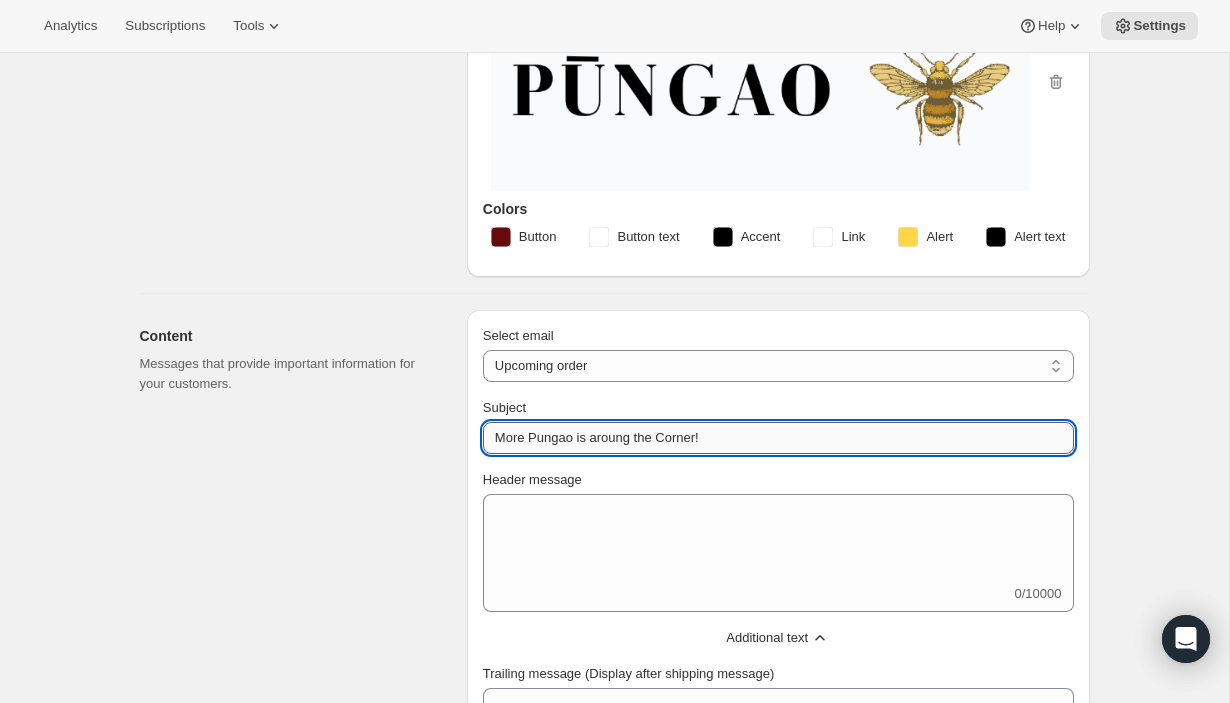 click on "More Pungao is aroung the Corner!" at bounding box center (778, 438) 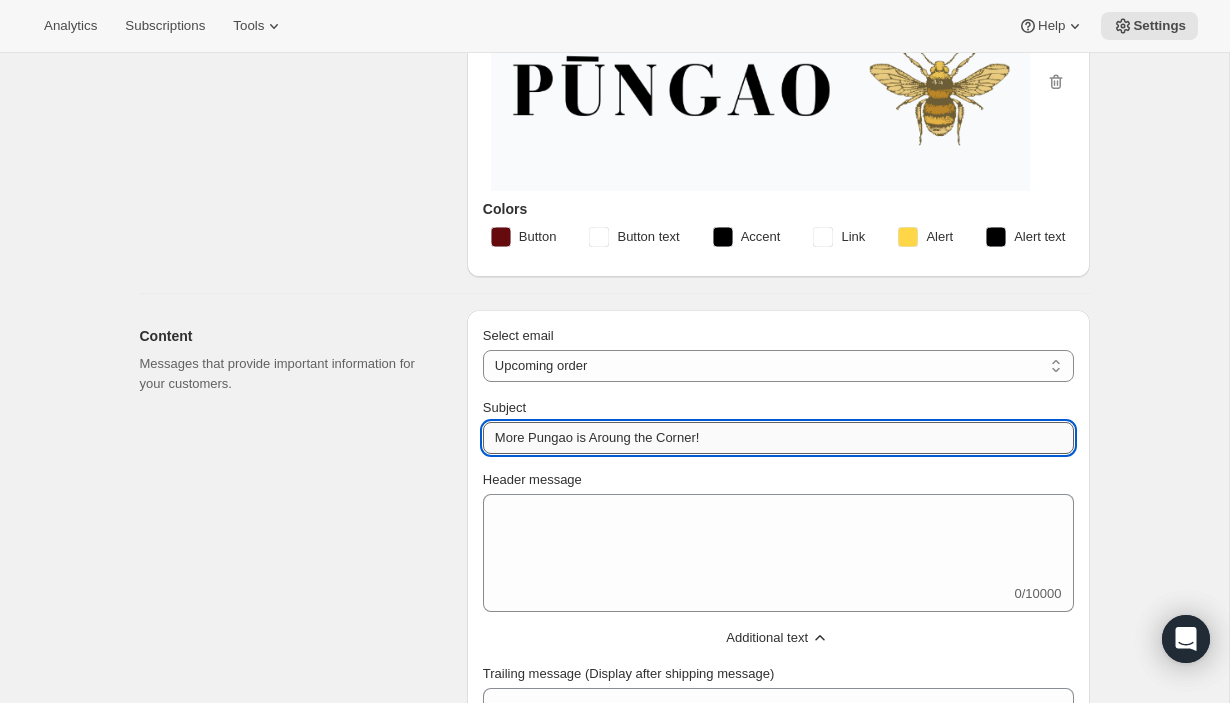 click on "More Pungao is Aroung the Corner!" at bounding box center (778, 438) 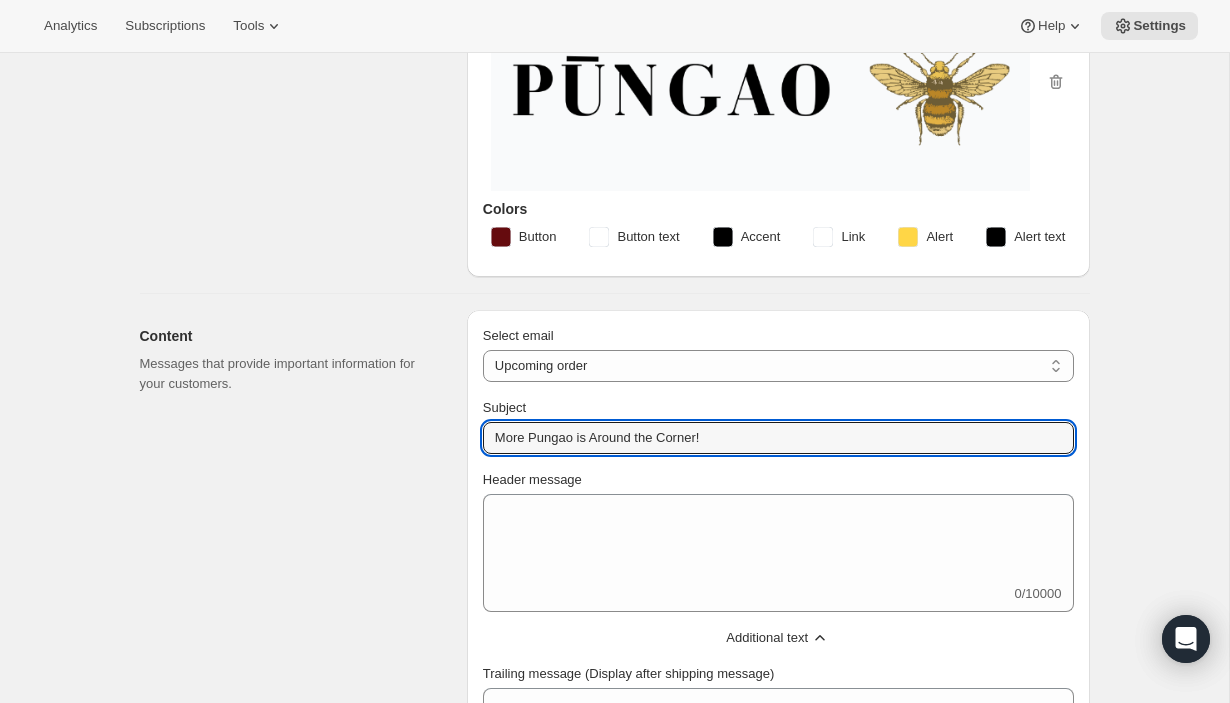 type on "More Pungao is Around the Corner!" 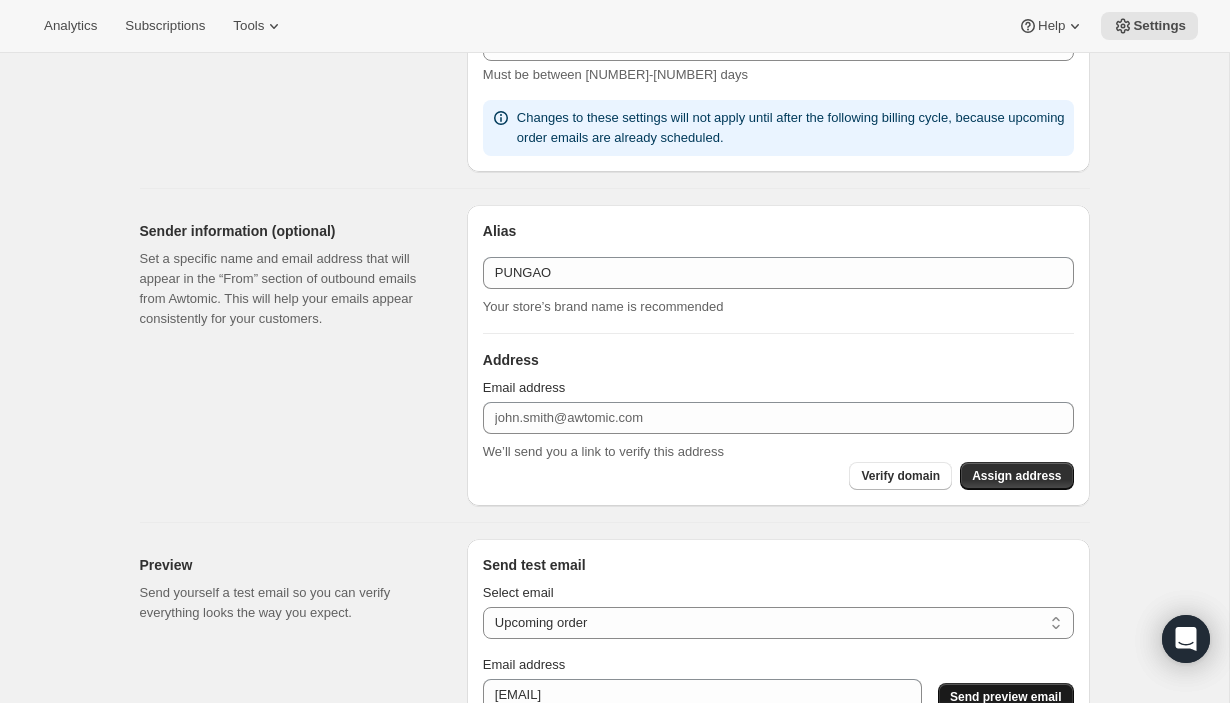 scroll, scrollTop: 1536, scrollLeft: 0, axis: vertical 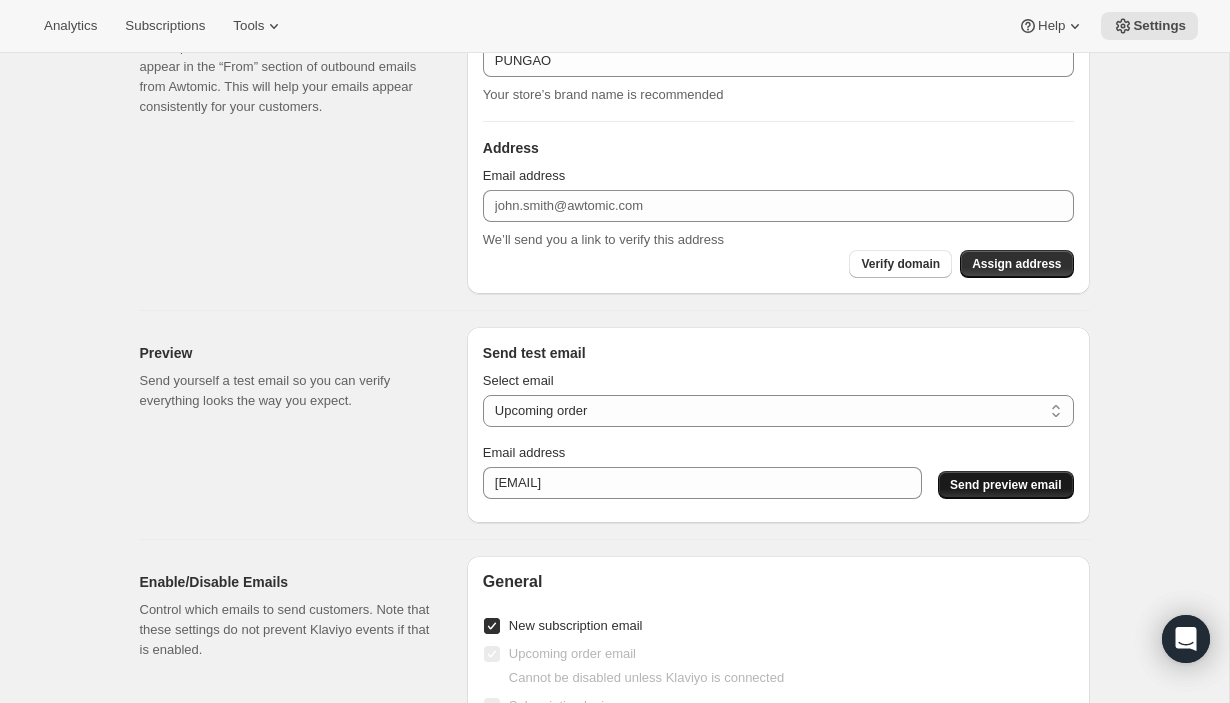 click on "Send preview email" at bounding box center [1005, 485] 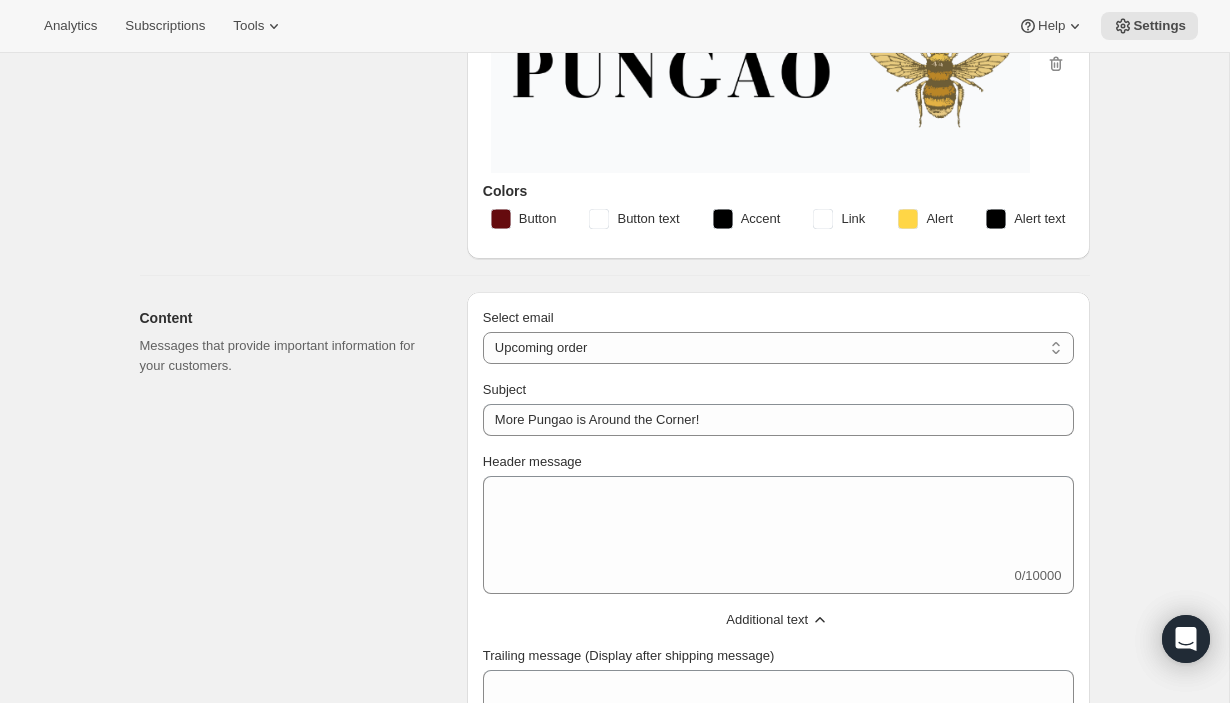 scroll, scrollTop: 300, scrollLeft: 0, axis: vertical 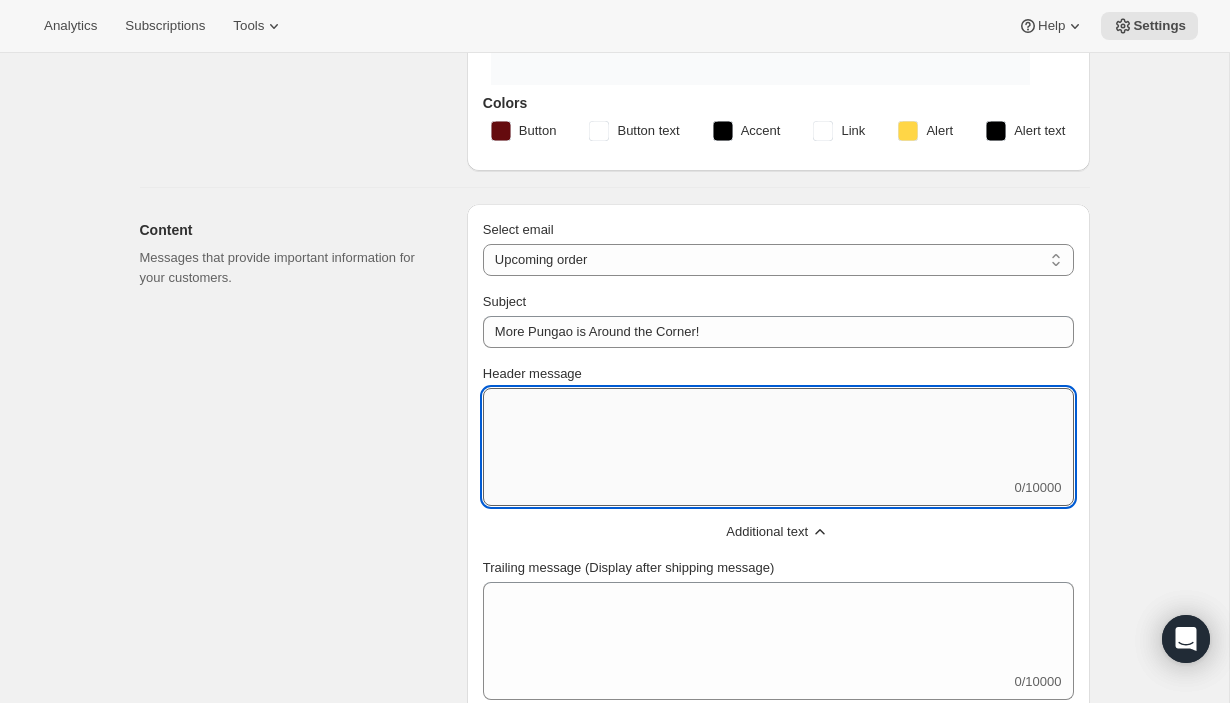 click on "Header message" at bounding box center (778, 433) 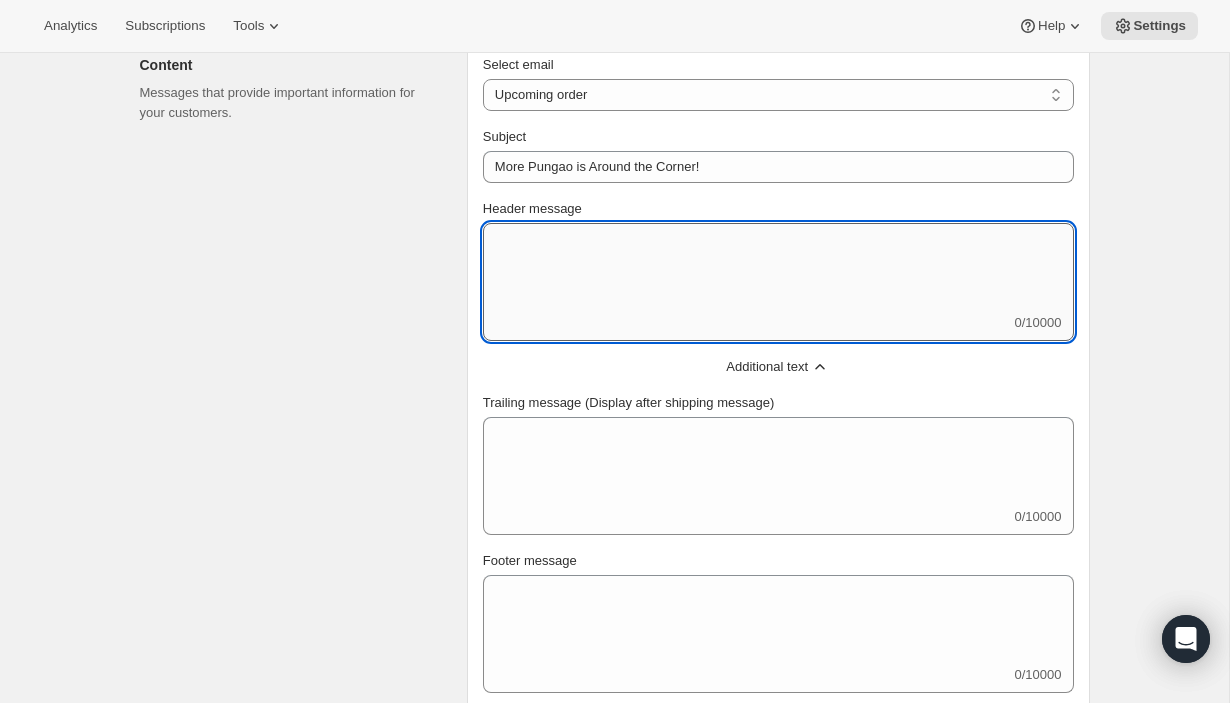scroll, scrollTop: 467, scrollLeft: 0, axis: vertical 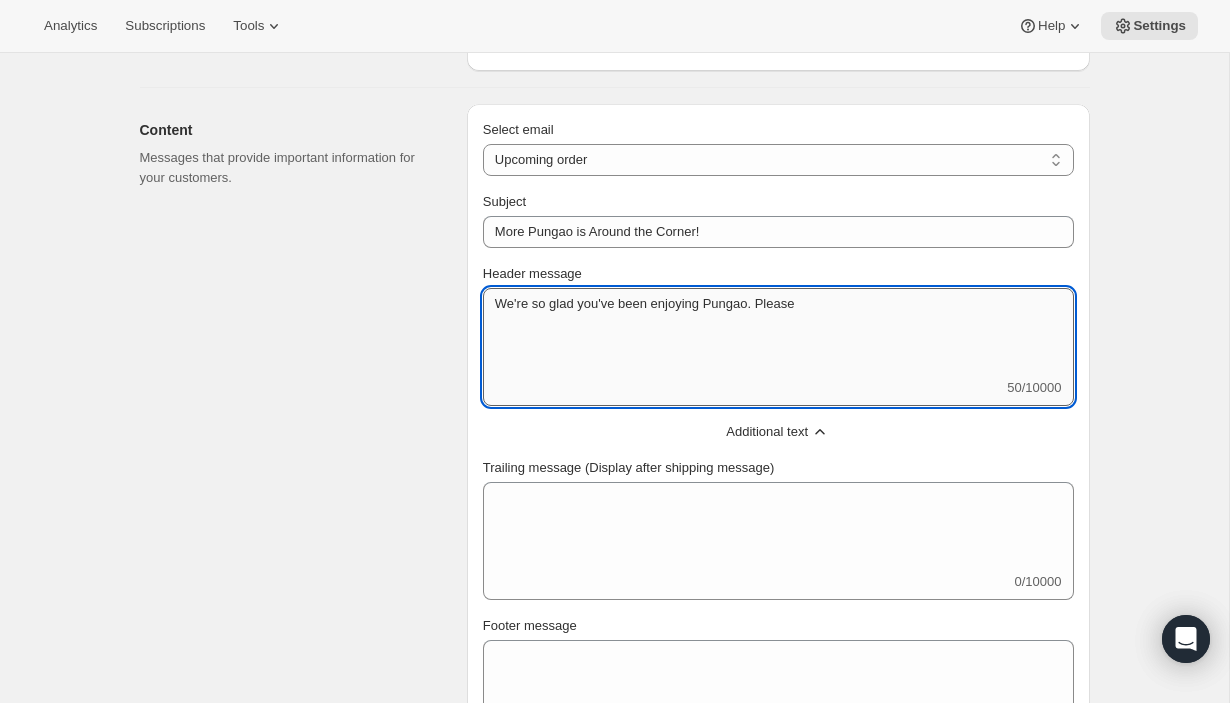 drag, startPoint x: 760, startPoint y: 302, endPoint x: 821, endPoint y: 306, distance: 61.13101 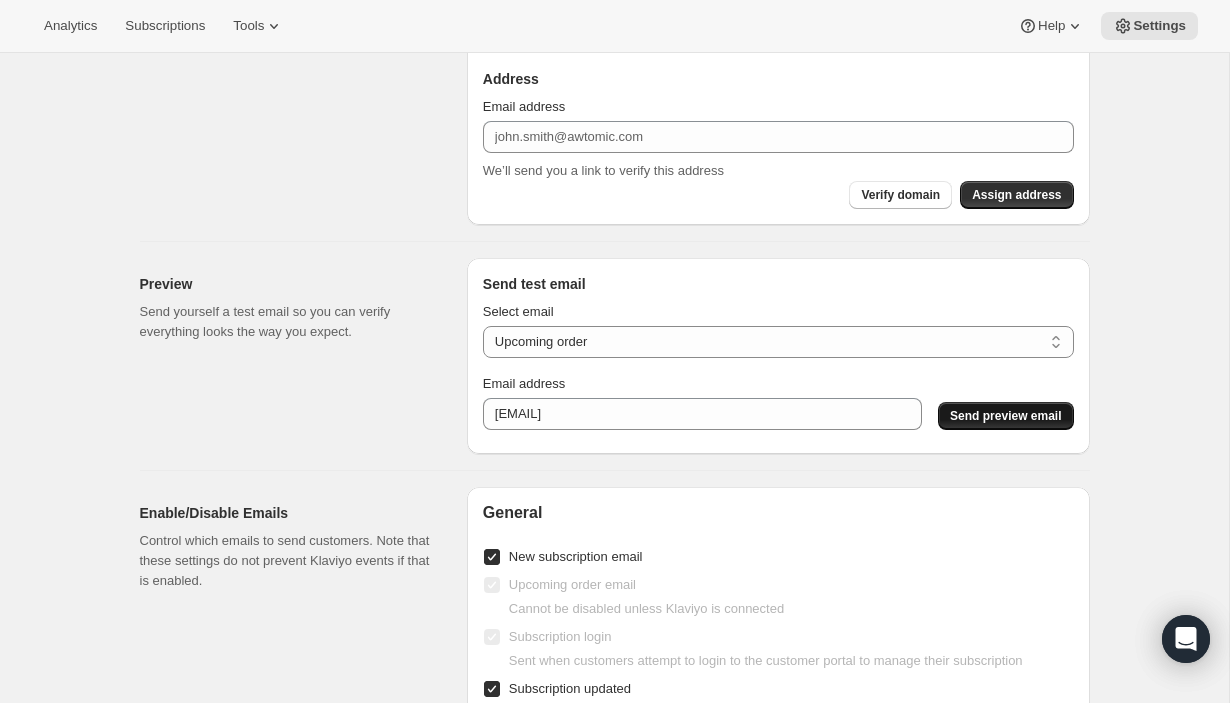 scroll, scrollTop: 1609, scrollLeft: 0, axis: vertical 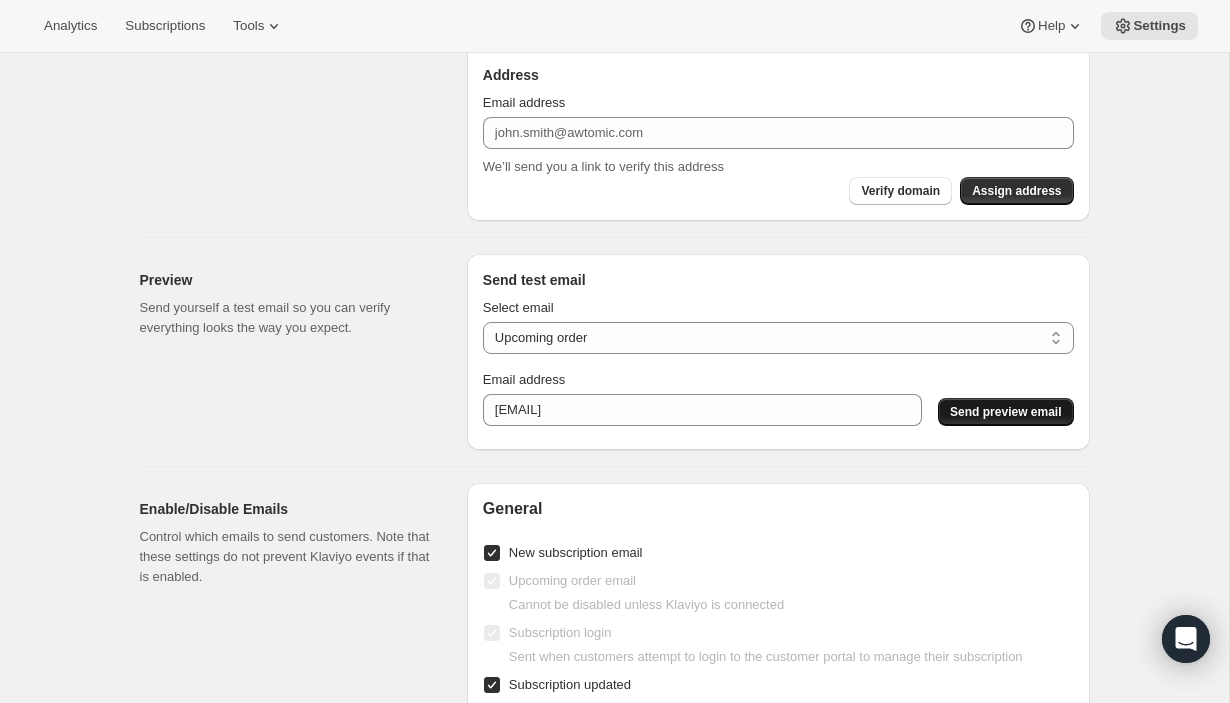 click on "Send preview email" at bounding box center (1005, 412) 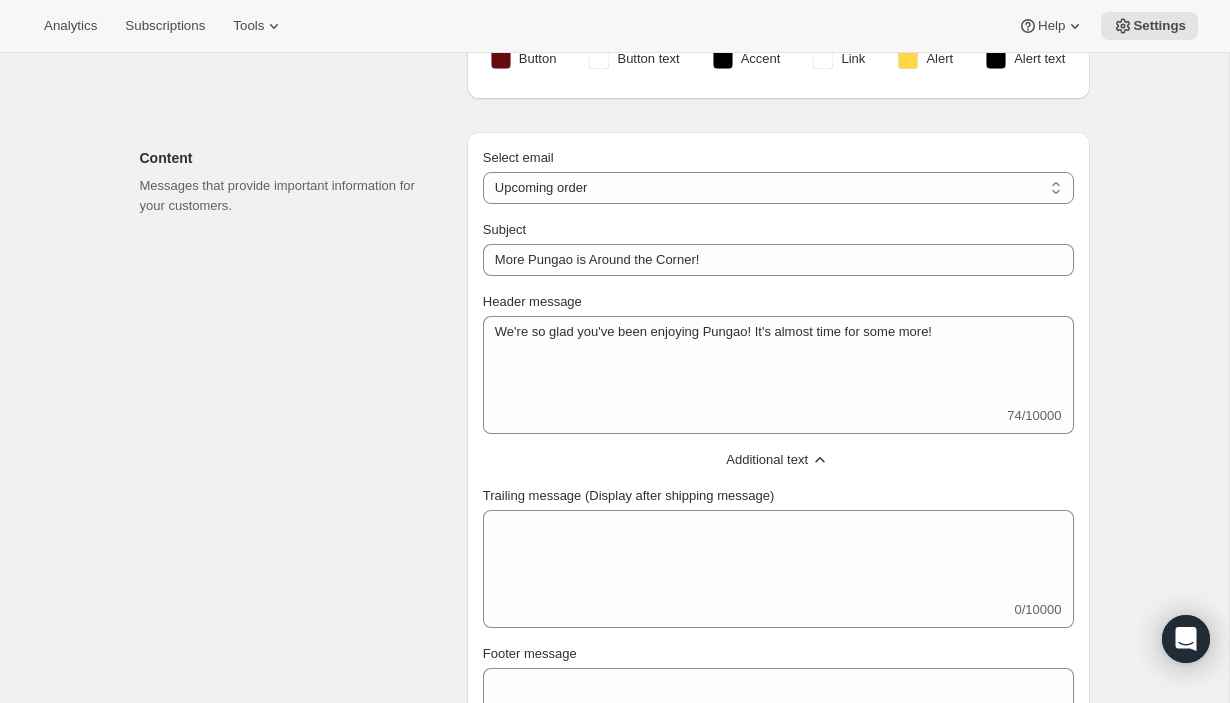 scroll, scrollTop: 377, scrollLeft: 0, axis: vertical 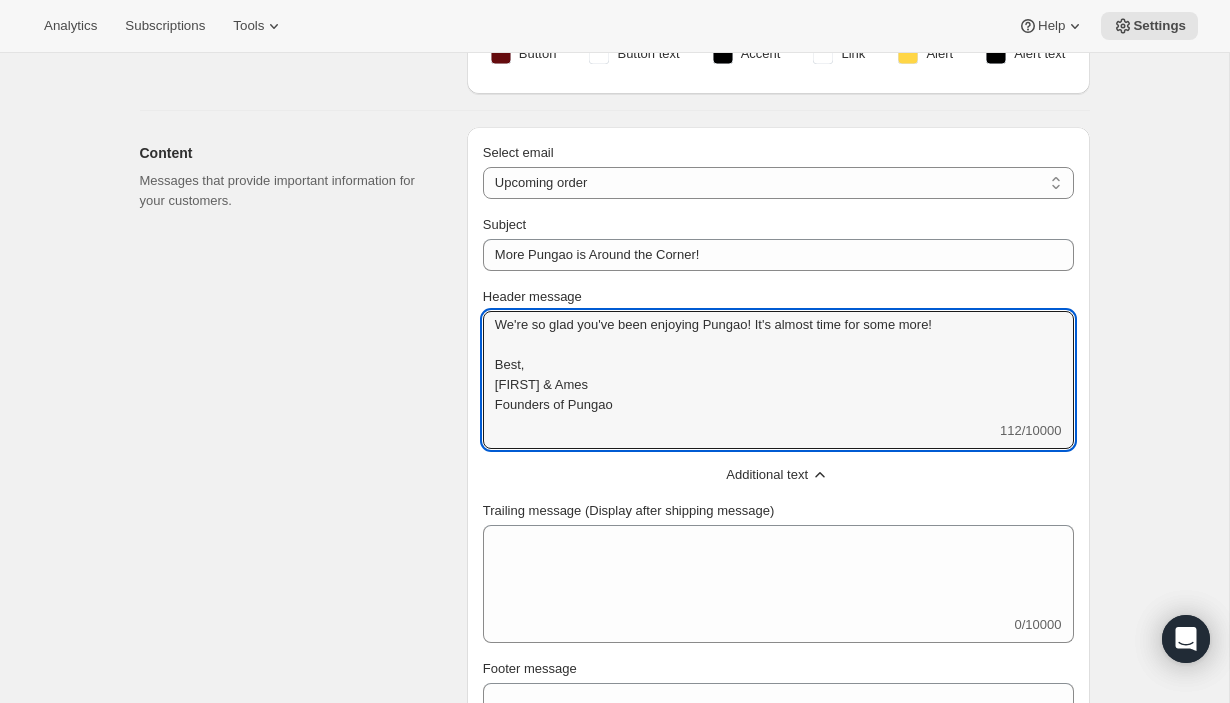 click on "Content Messages that provide important information for your customers." at bounding box center (295, 633) 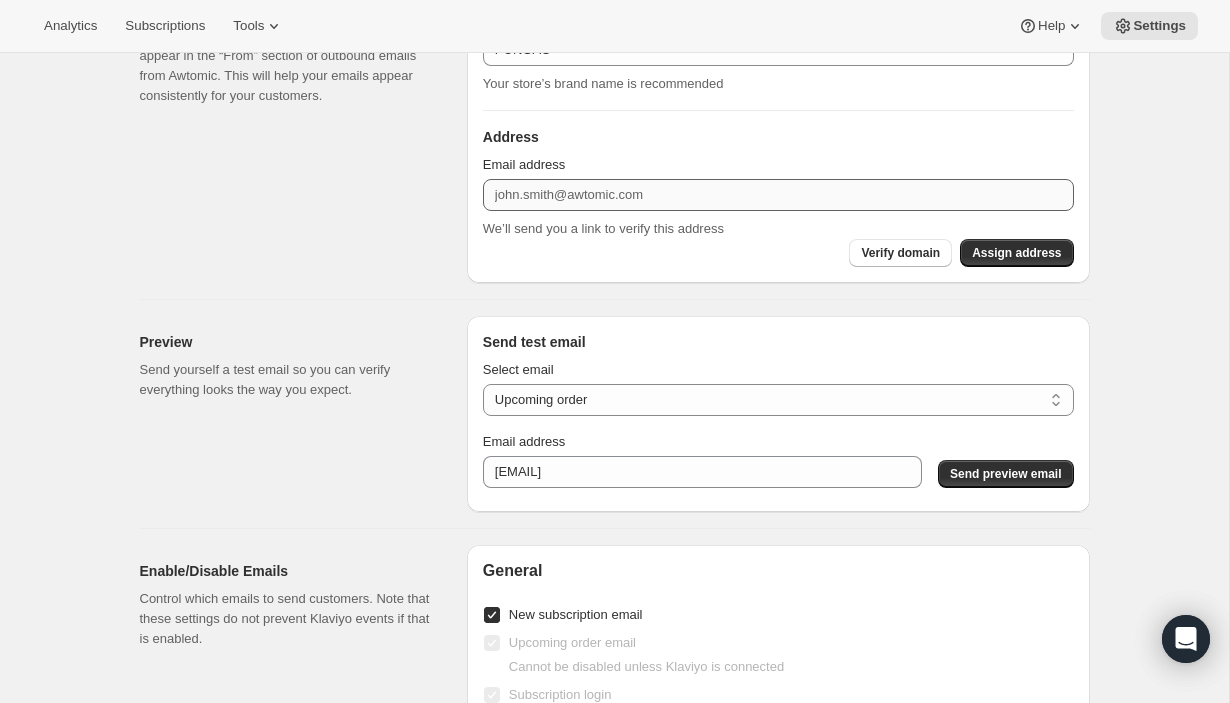 scroll, scrollTop: 1565, scrollLeft: 0, axis: vertical 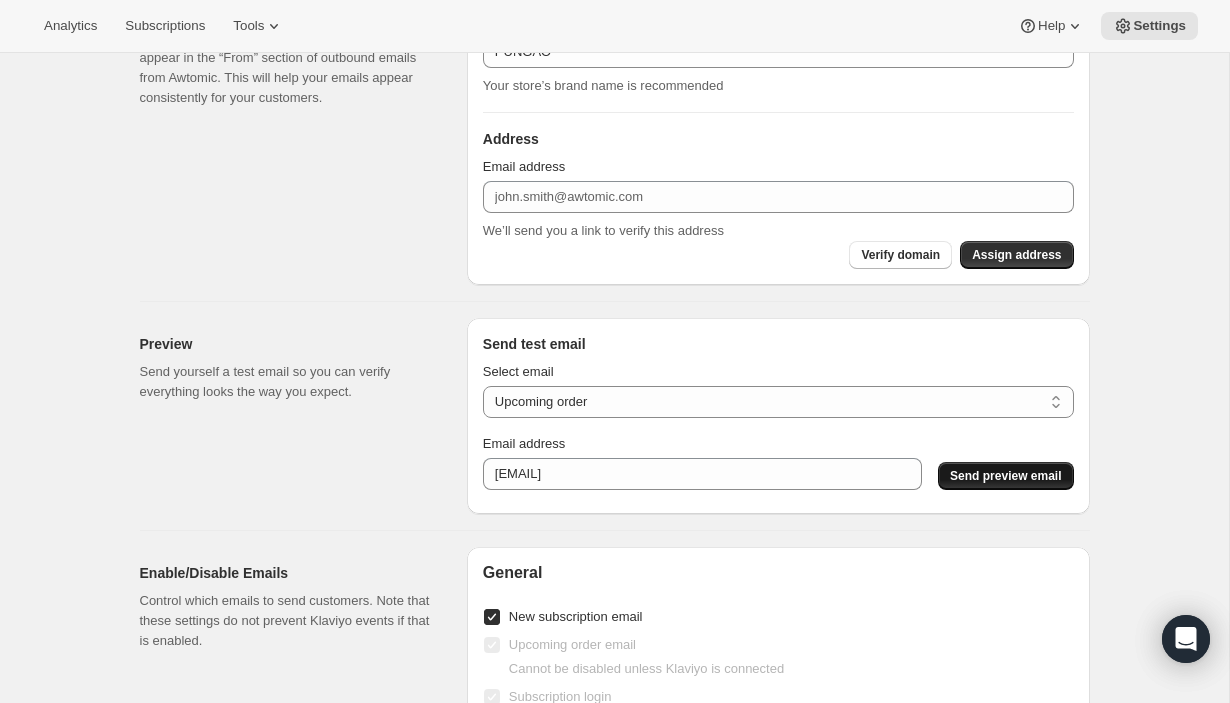 click on "Send preview email" at bounding box center [1005, 476] 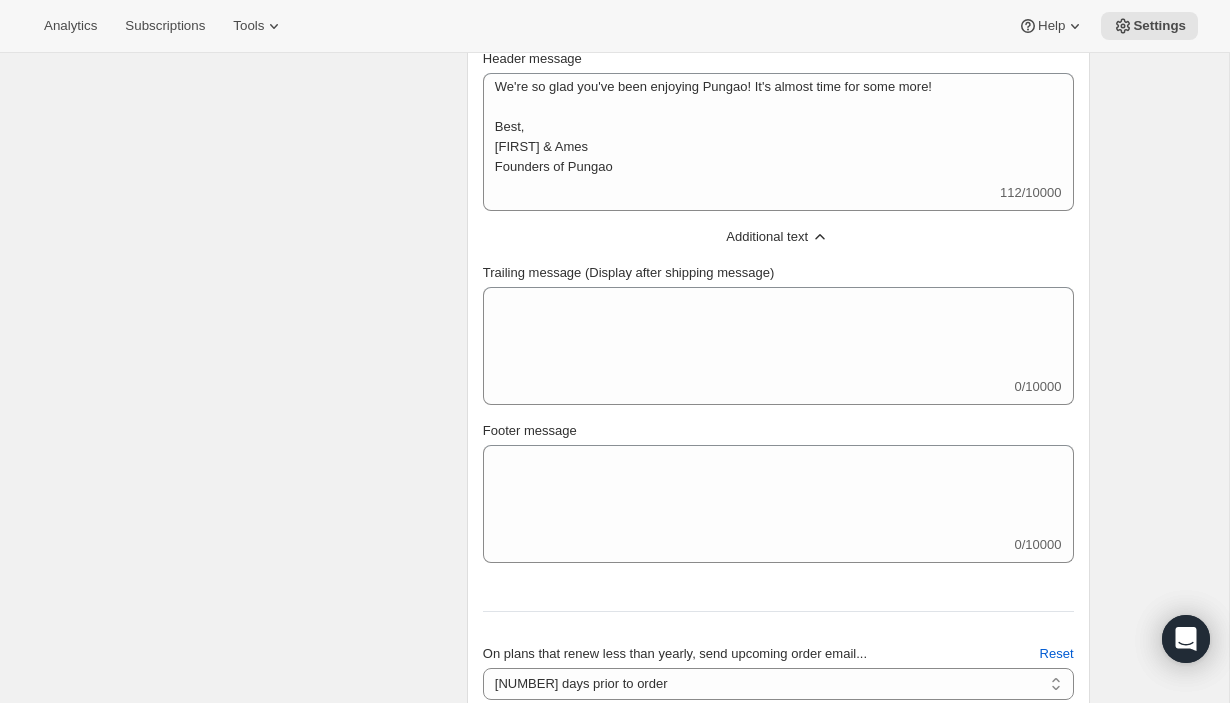 scroll, scrollTop: 606, scrollLeft: 0, axis: vertical 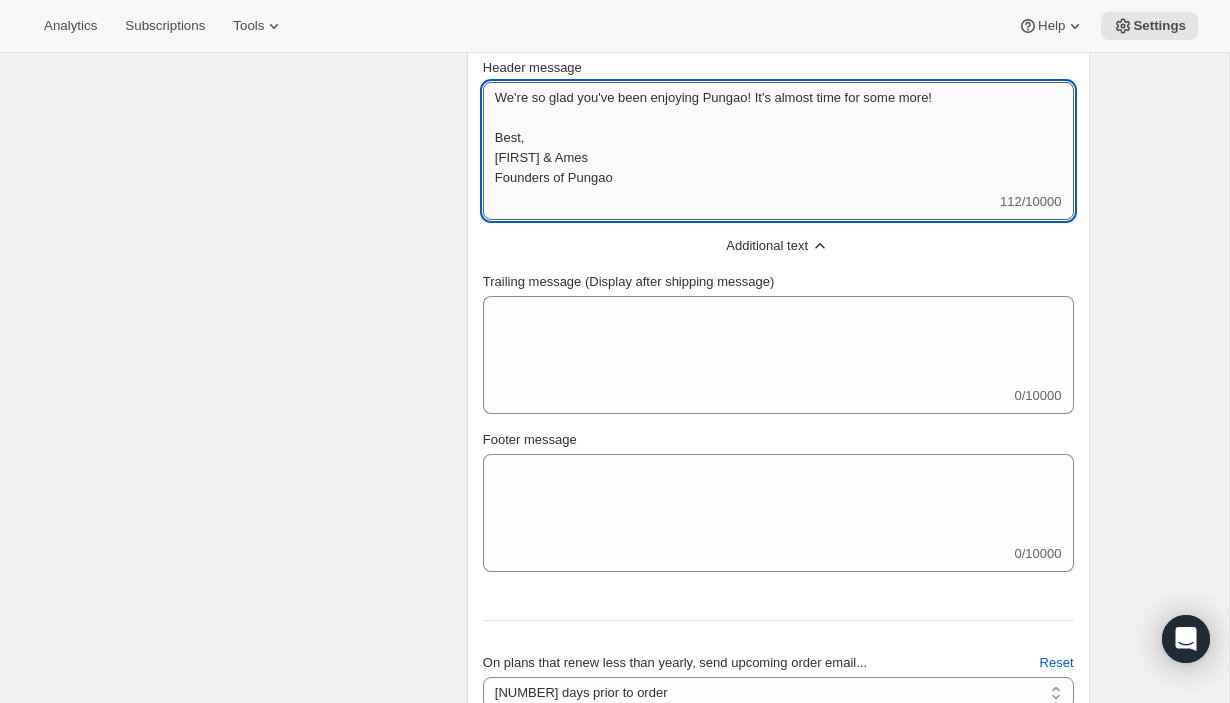 click on "We're so glad you've been enjoying Pungao! It's almost time for some more!
Best,
Drew & Ames
Founders of Pungao" at bounding box center [778, 137] 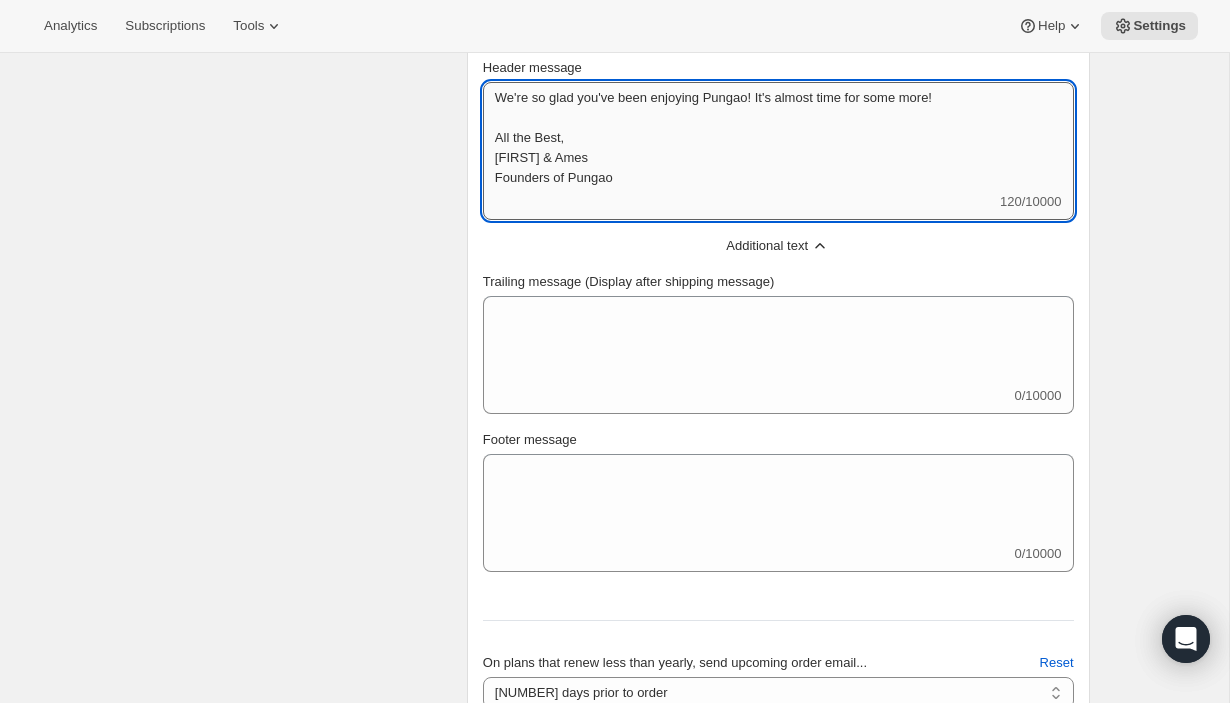 click on "We're so glad you've been enjoying Pungao! It's almost time for some more!
All the Best,
Drew & Ames
Founders of Pungao" at bounding box center [778, 137] 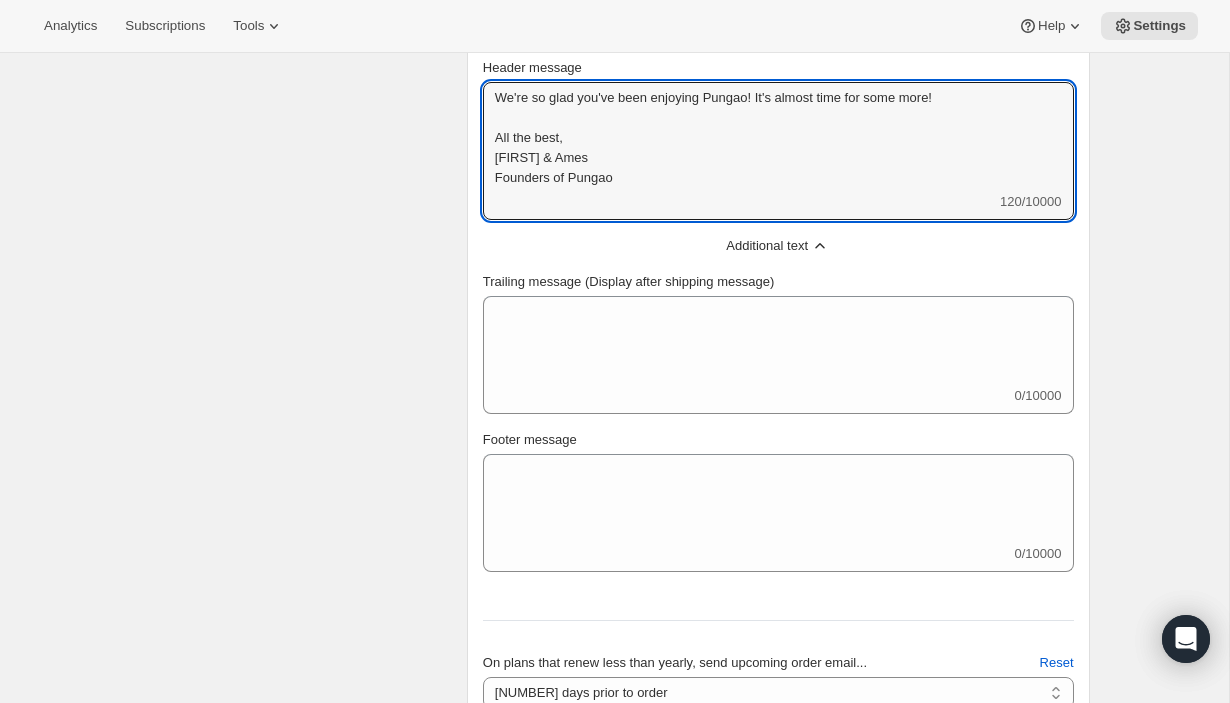 drag, startPoint x: 632, startPoint y: 179, endPoint x: 459, endPoint y: 177, distance: 173.01157 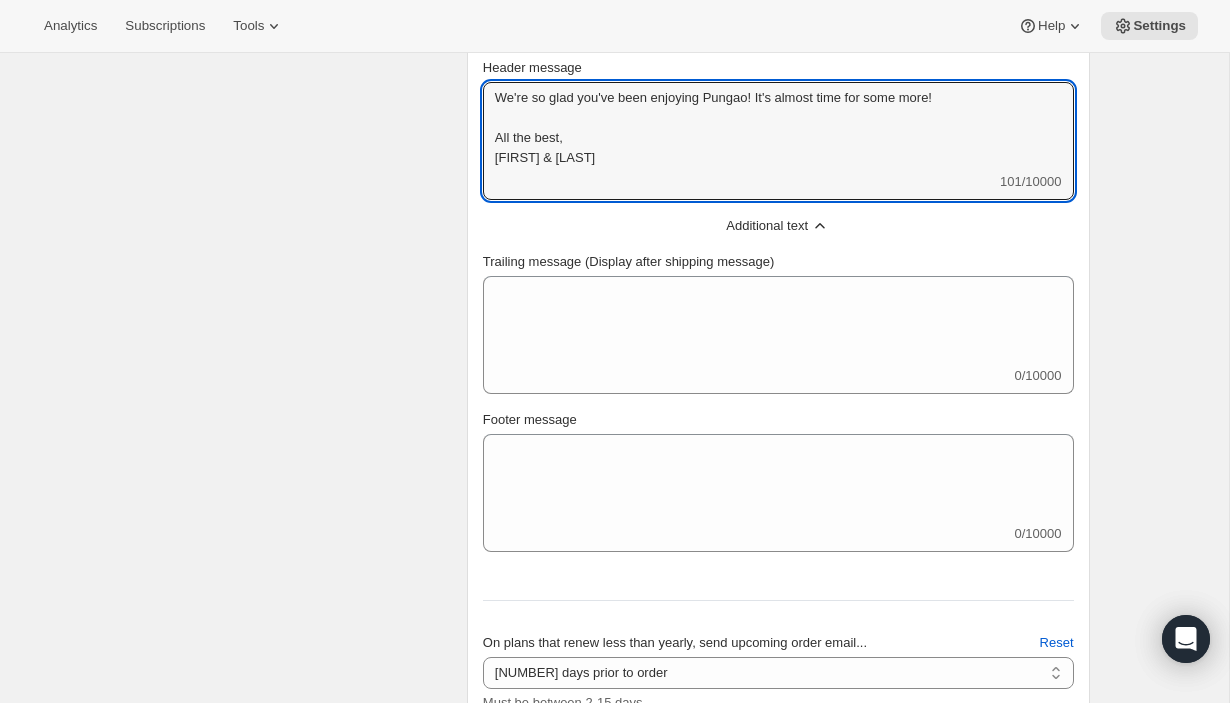 type on "We're so glad you've been enjoying Pungao! It's almost time for some more!
All the best,
Drew & Ames" 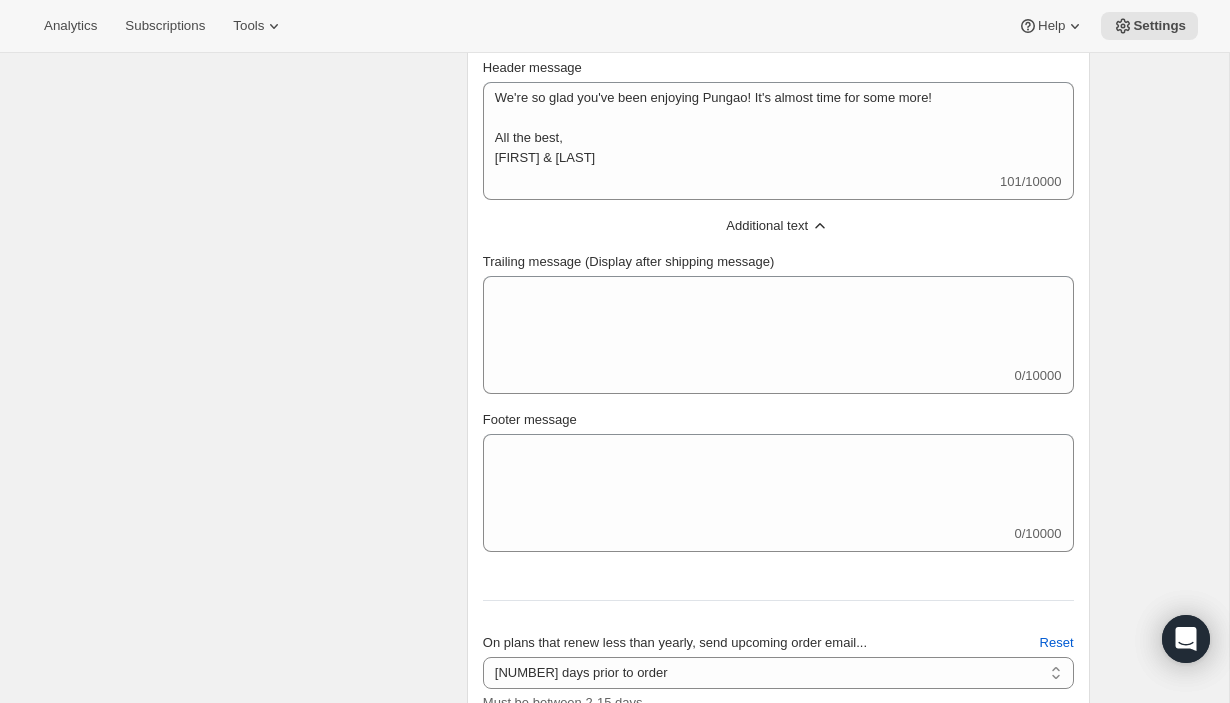click on "We're so glad you've been enjoying Pungao! It's almost time for some more!
All the best,
Drew & Ames 101/10000 We're so glad you've been enjoying Pungao! It's almost time for some more! All the bestundefined Drew & Ames" at bounding box center [778, 141] 